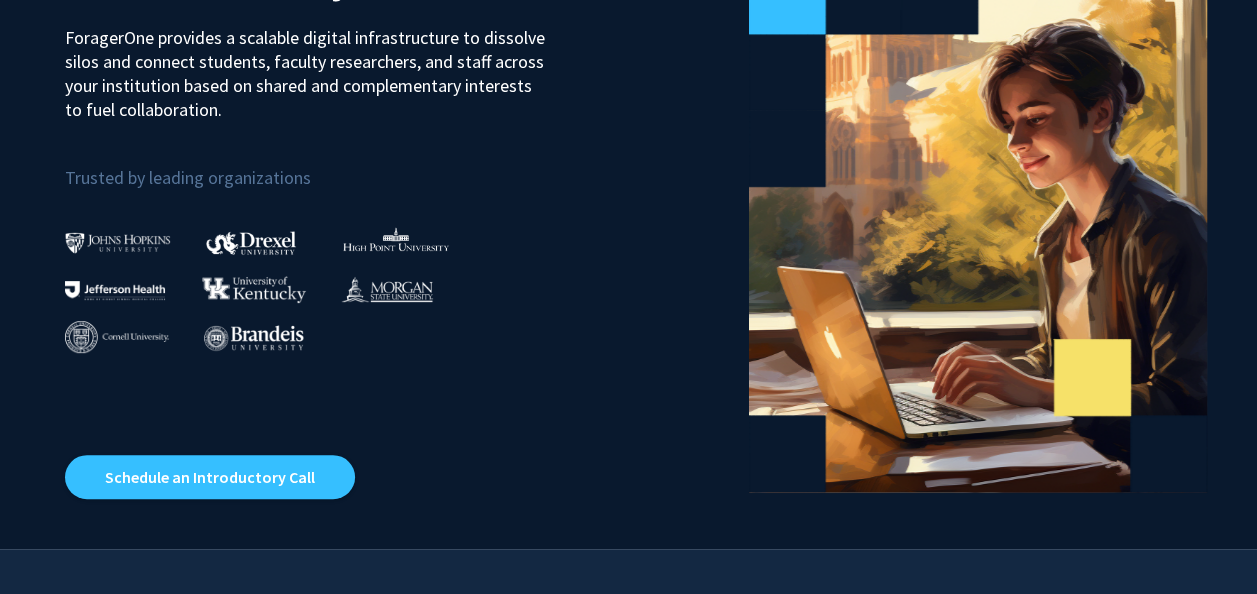 scroll, scrollTop: 0, scrollLeft: 0, axis: both 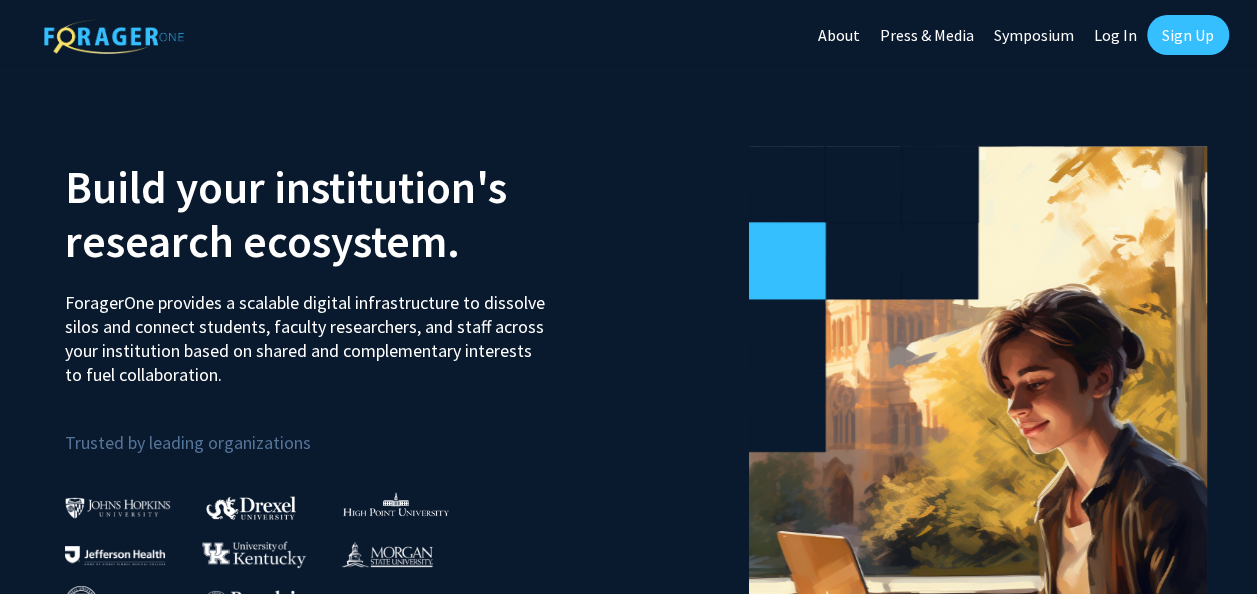 click on "Symposium" 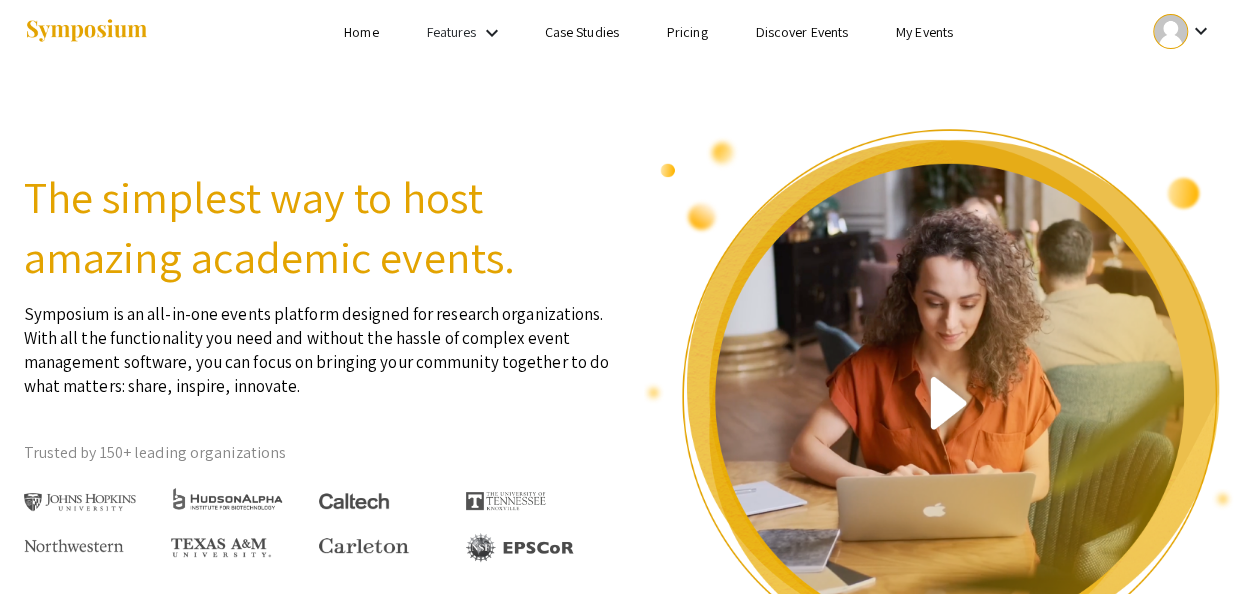 scroll, scrollTop: 15, scrollLeft: 0, axis: vertical 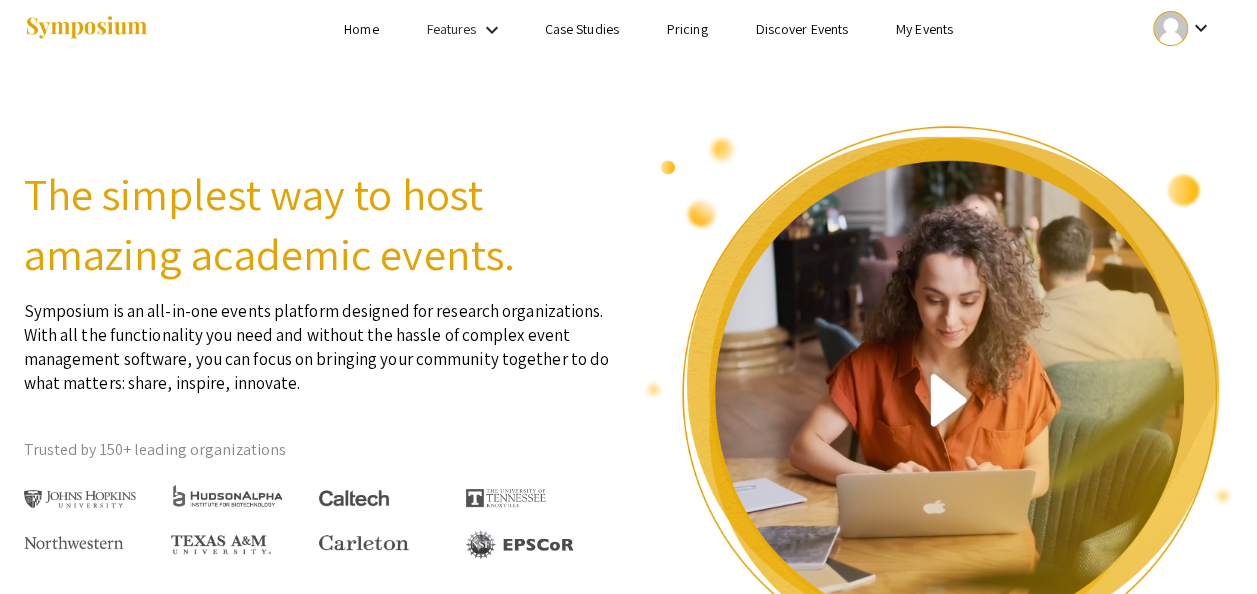 click on "My Events" at bounding box center [924, 29] 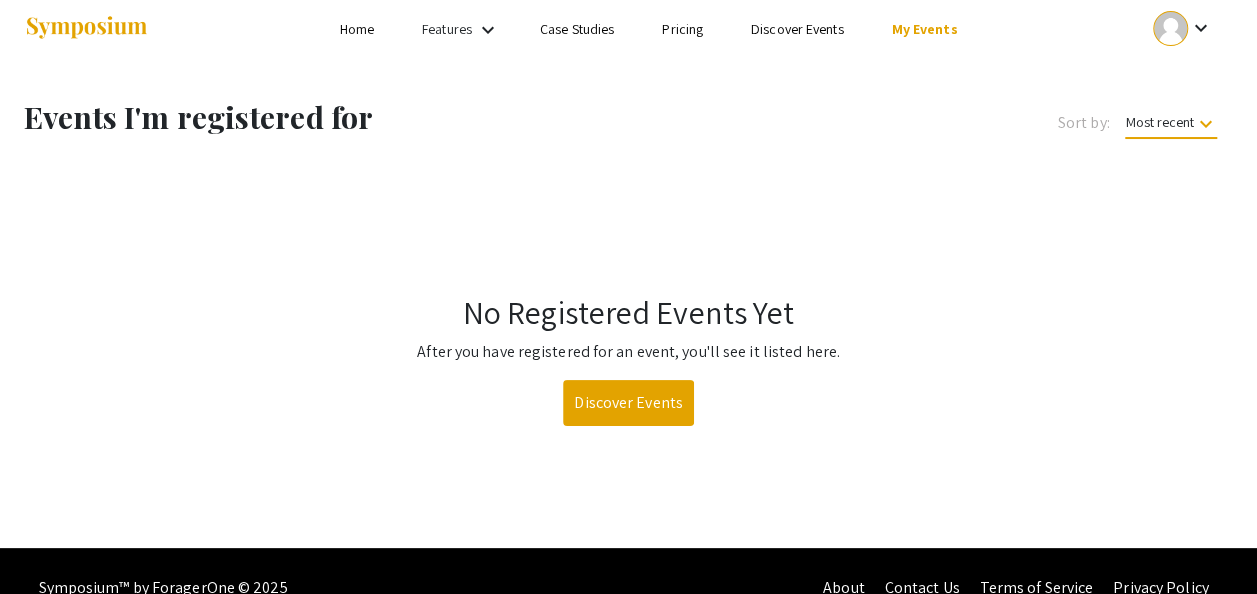 scroll, scrollTop: 0, scrollLeft: 0, axis: both 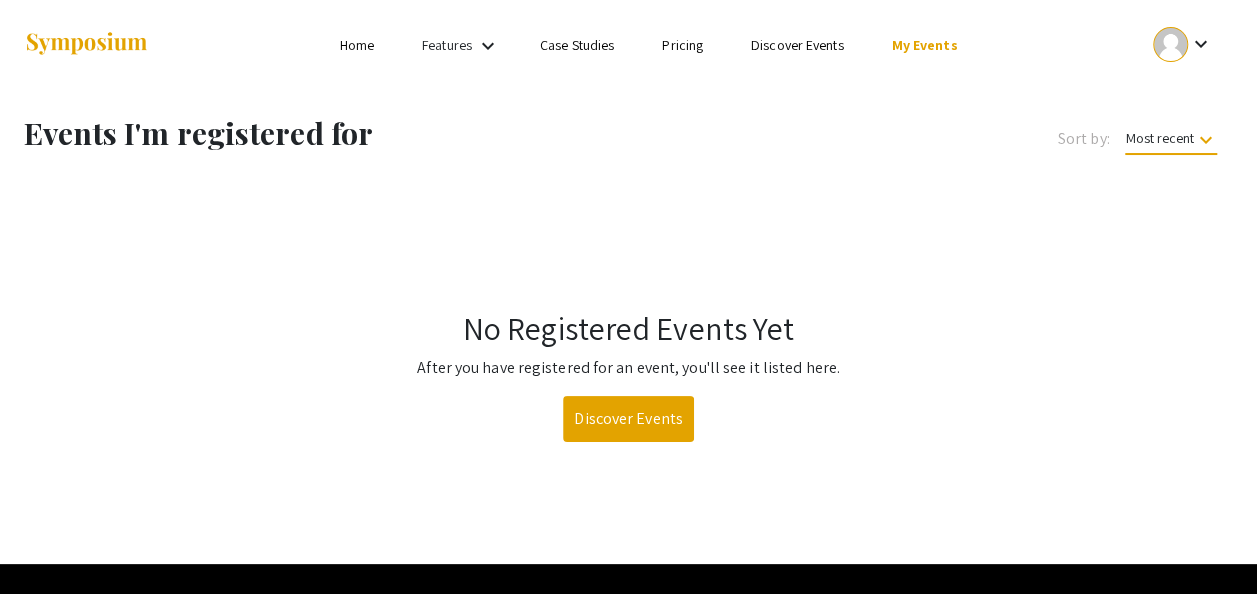 click on "Home" at bounding box center (357, 45) 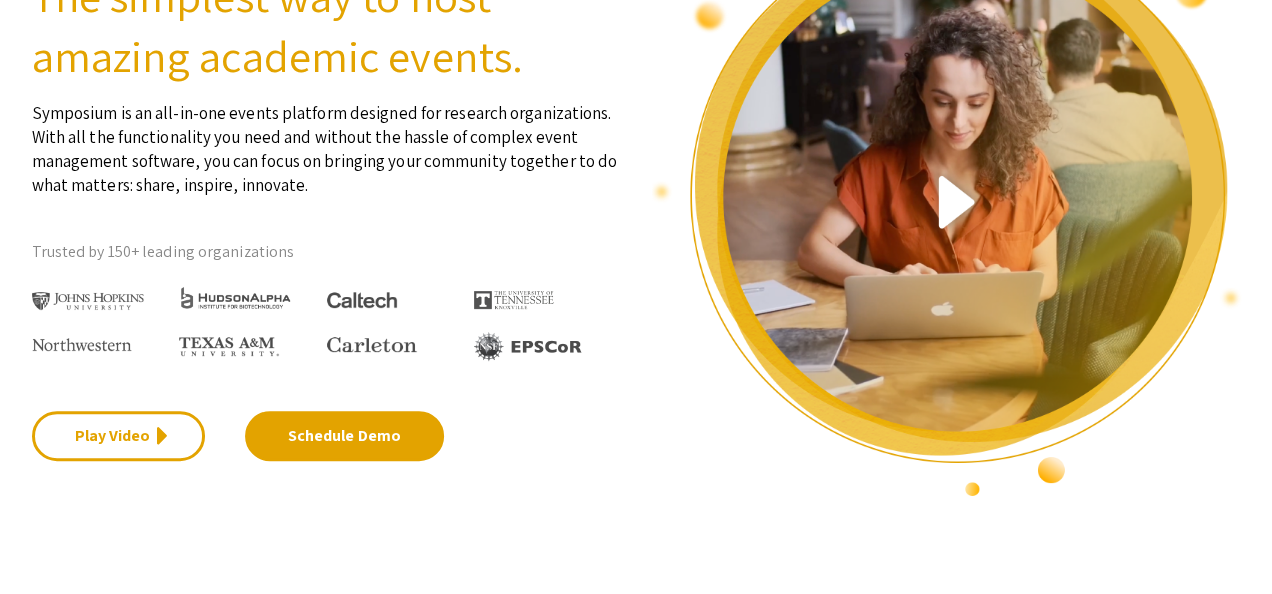 scroll, scrollTop: 0, scrollLeft: 0, axis: both 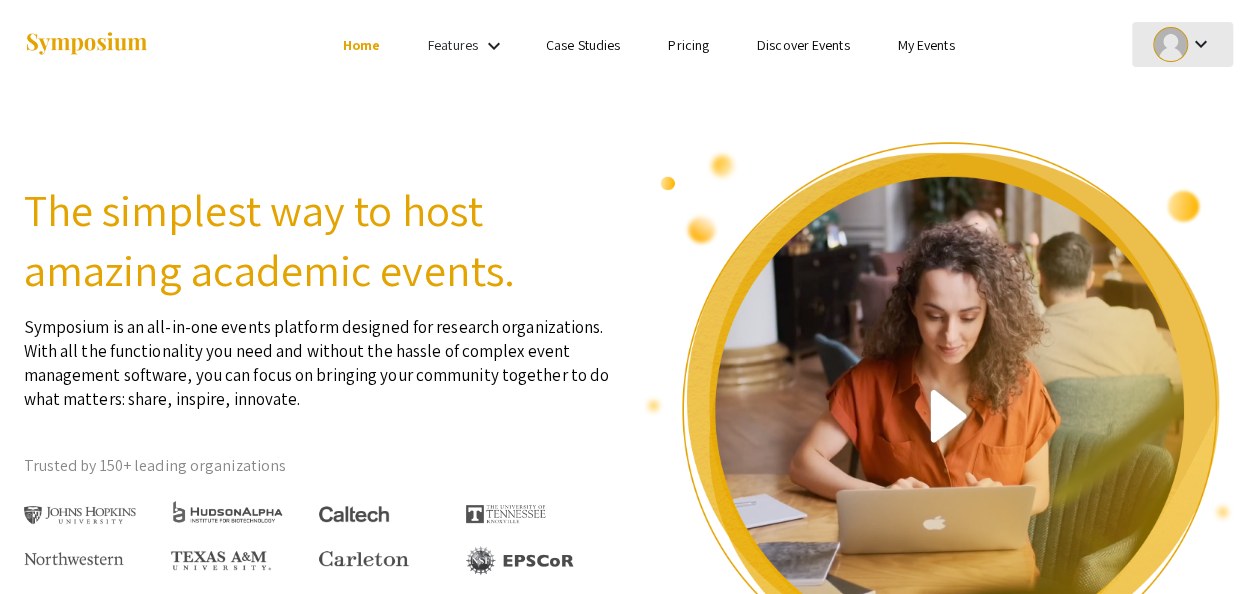 click at bounding box center (1170, 44) 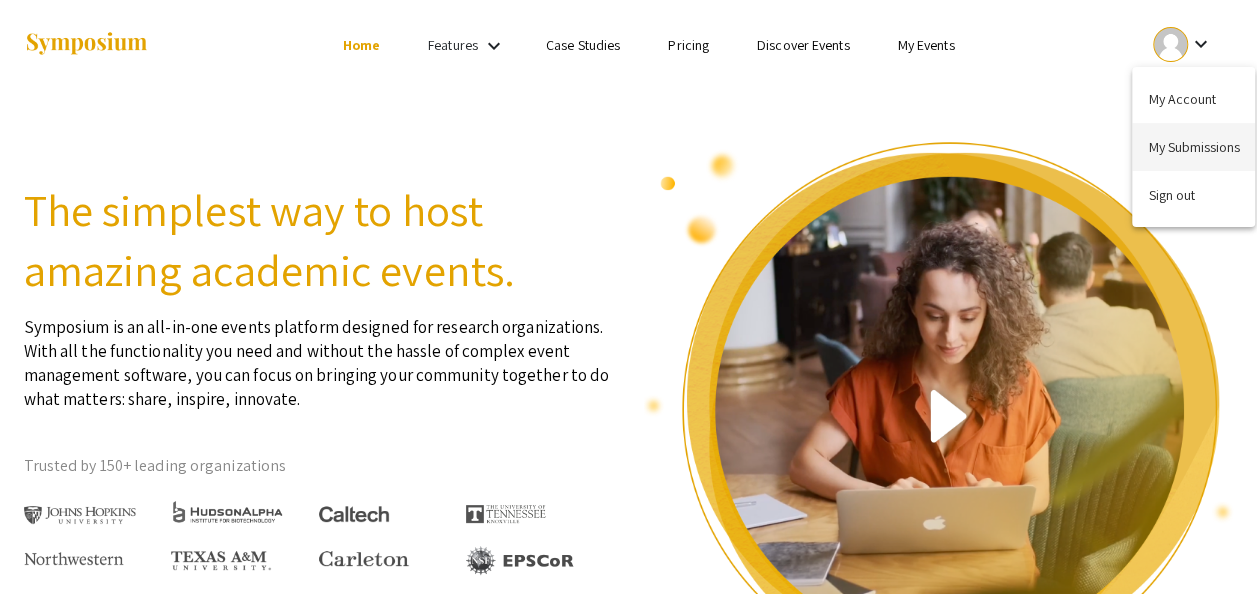 click on "My Submissions" at bounding box center (1193, 147) 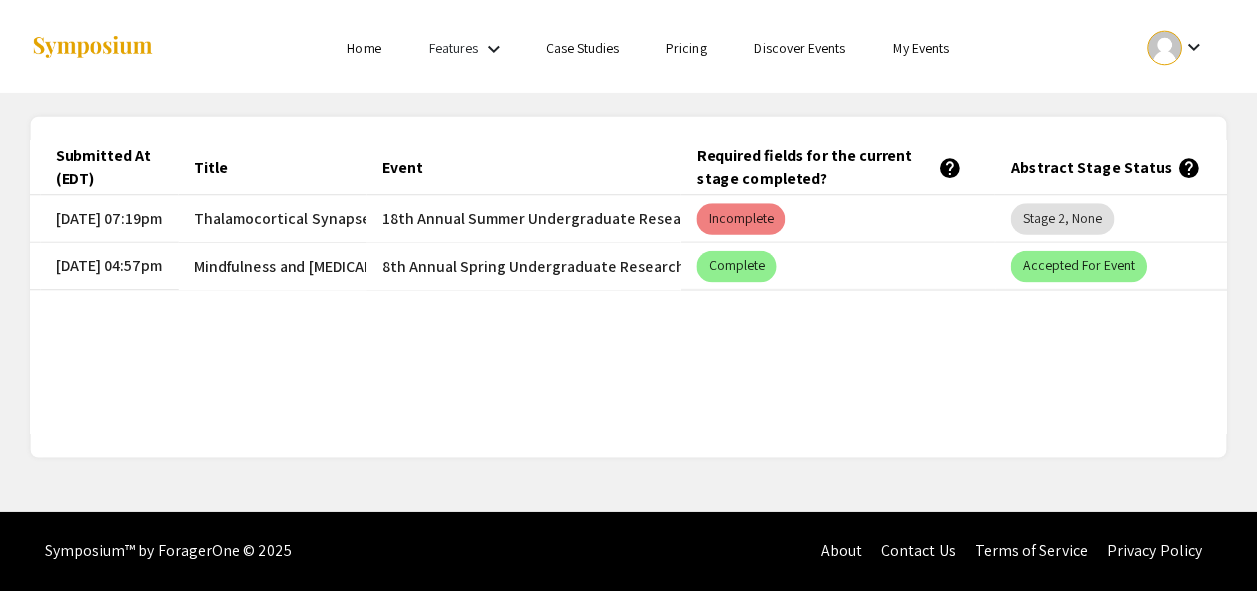 scroll, scrollTop: 0, scrollLeft: 0, axis: both 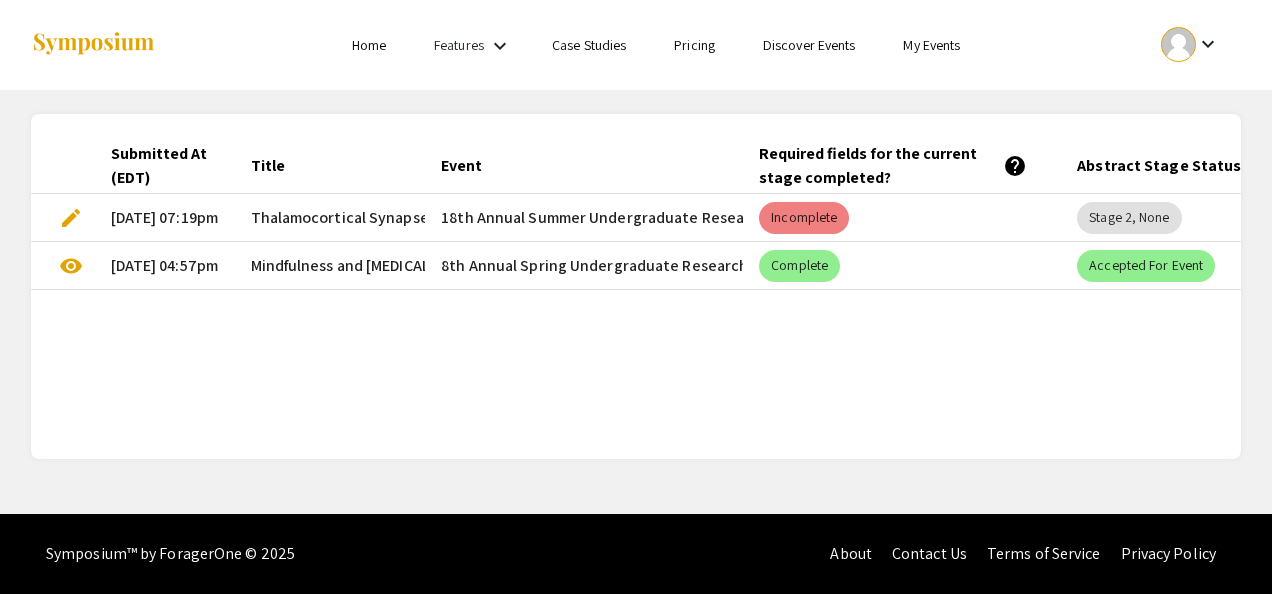 click on "edit" at bounding box center (71, 218) 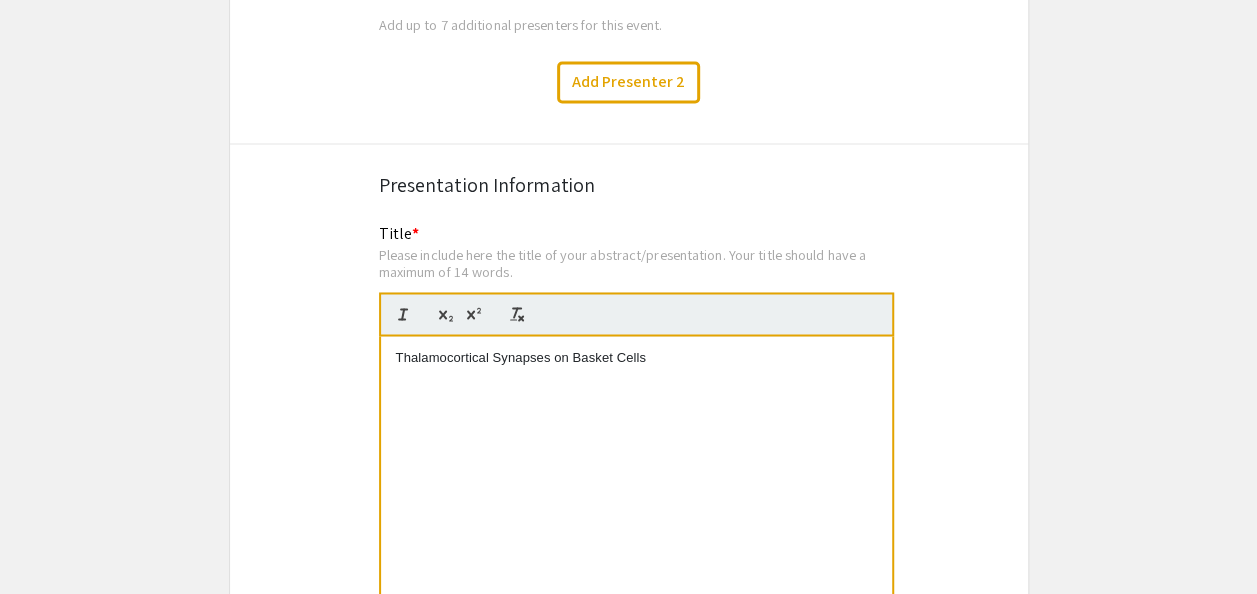 scroll, scrollTop: 1584, scrollLeft: 0, axis: vertical 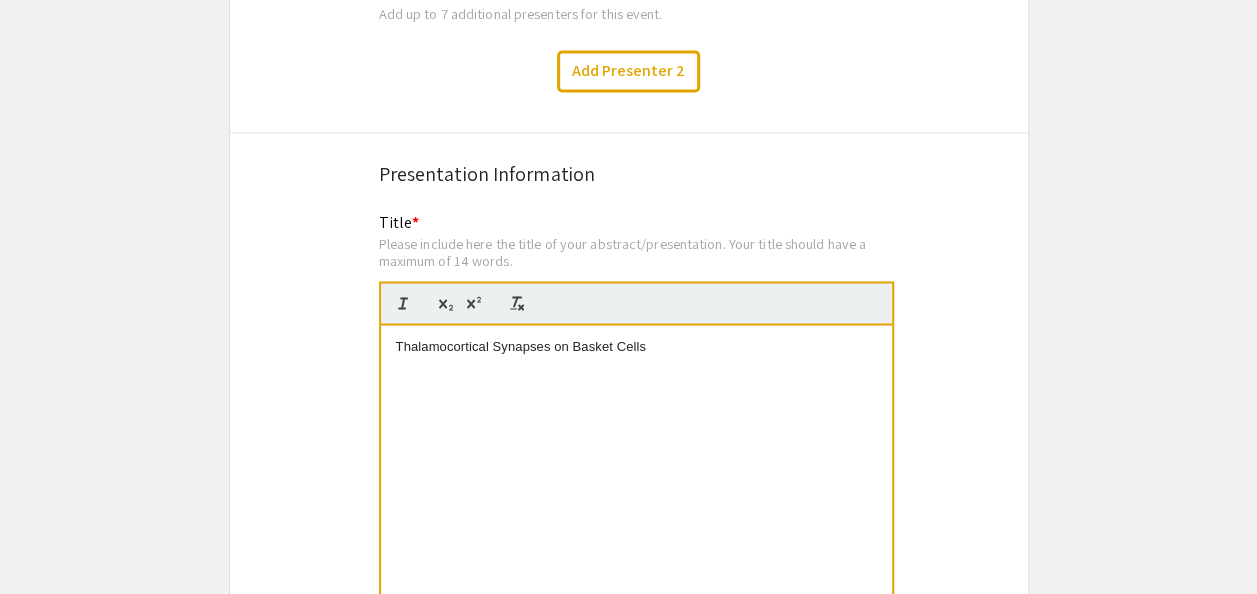 drag, startPoint x: 677, startPoint y: 380, endPoint x: 334, endPoint y: 339, distance: 345.44174 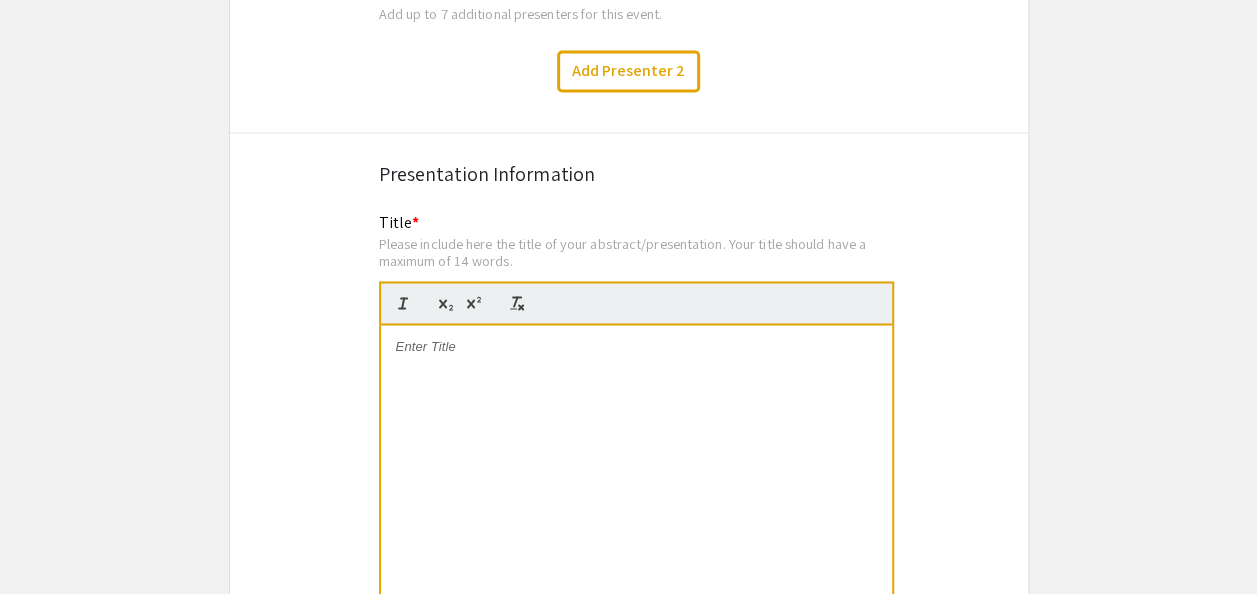 scroll, scrollTop: 0, scrollLeft: 0, axis: both 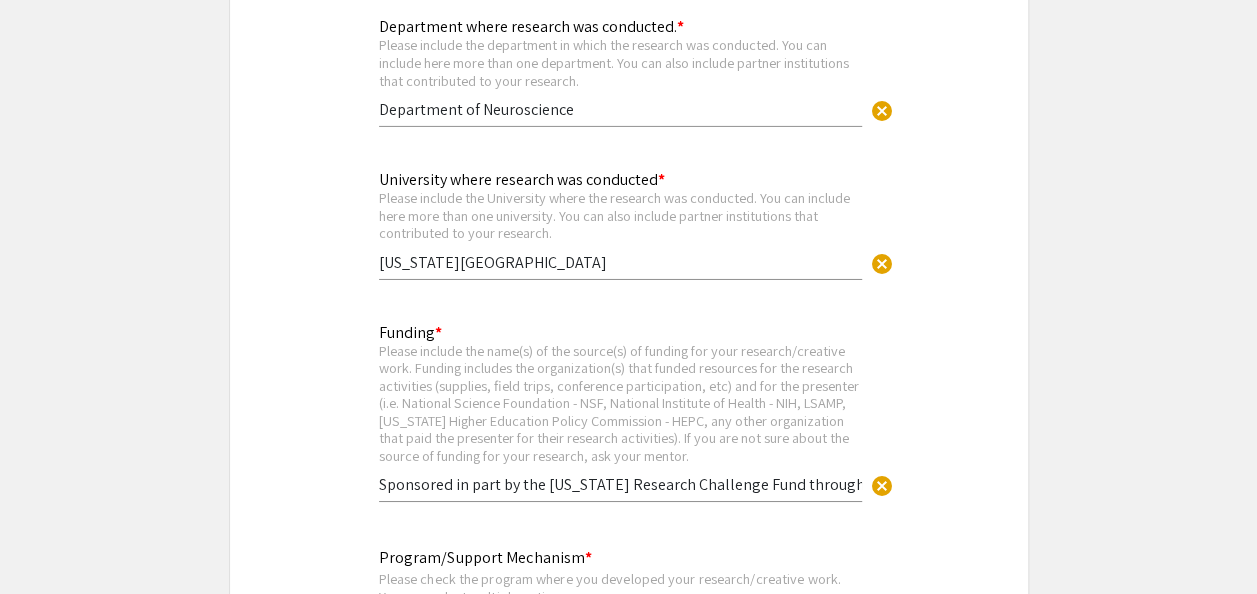 drag, startPoint x: 395, startPoint y: 248, endPoint x: 829, endPoint y: 601, distance: 559.43274 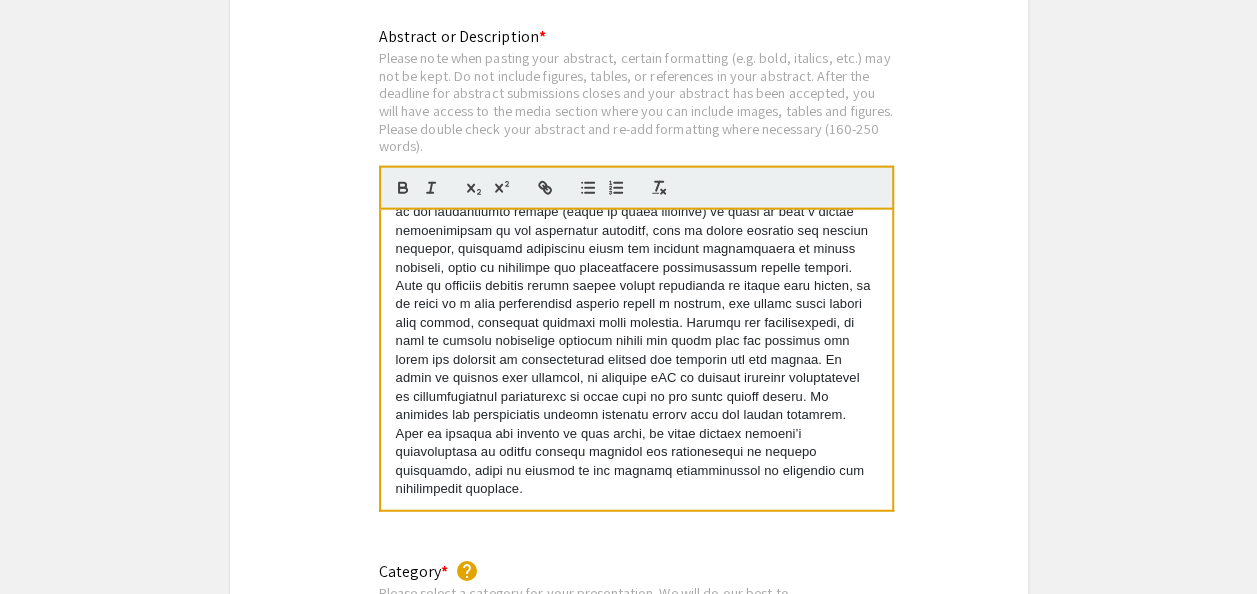 scroll, scrollTop: 2212, scrollLeft: 0, axis: vertical 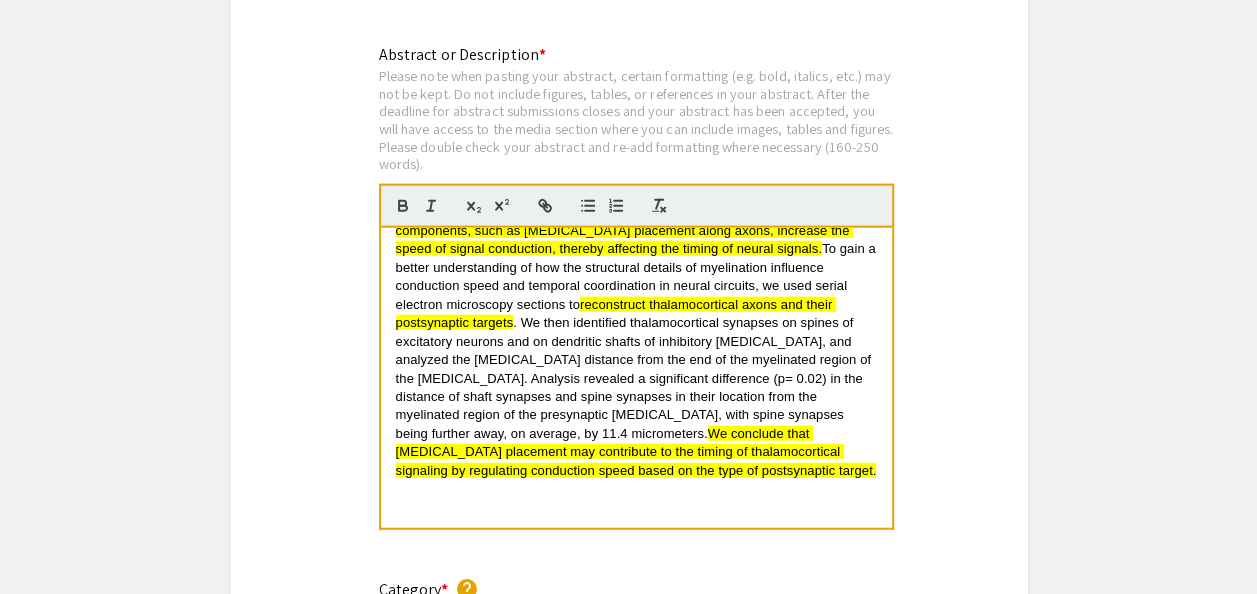 drag, startPoint x: 546, startPoint y: 496, endPoint x: 484, endPoint y: 400, distance: 114.28036 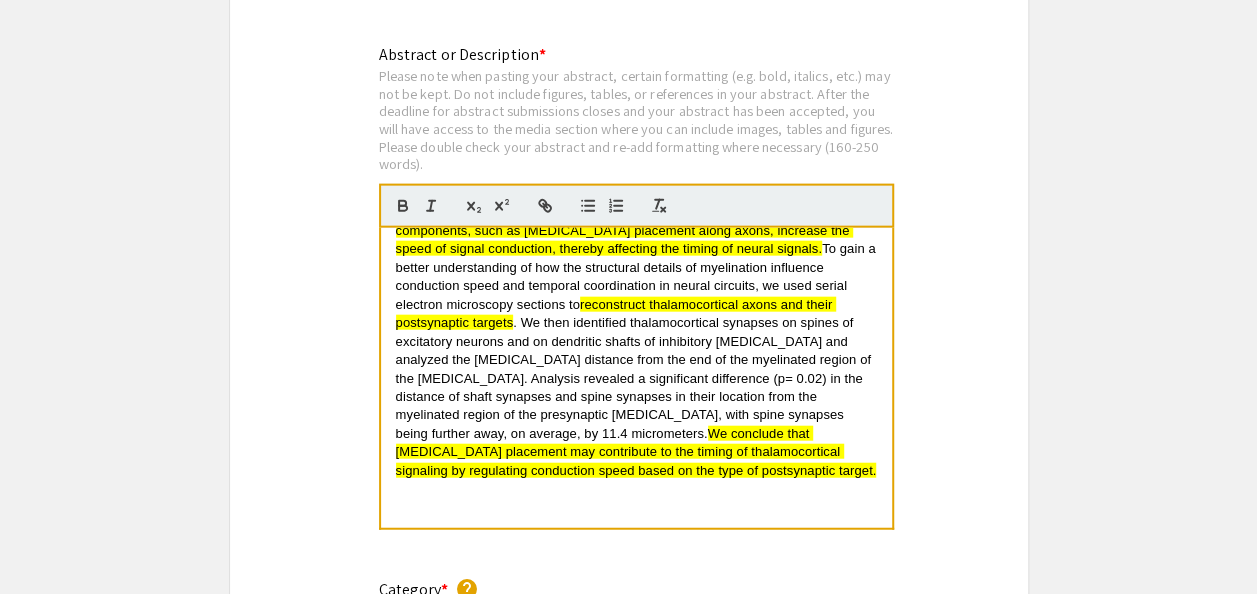 scroll, scrollTop: 0, scrollLeft: 0, axis: both 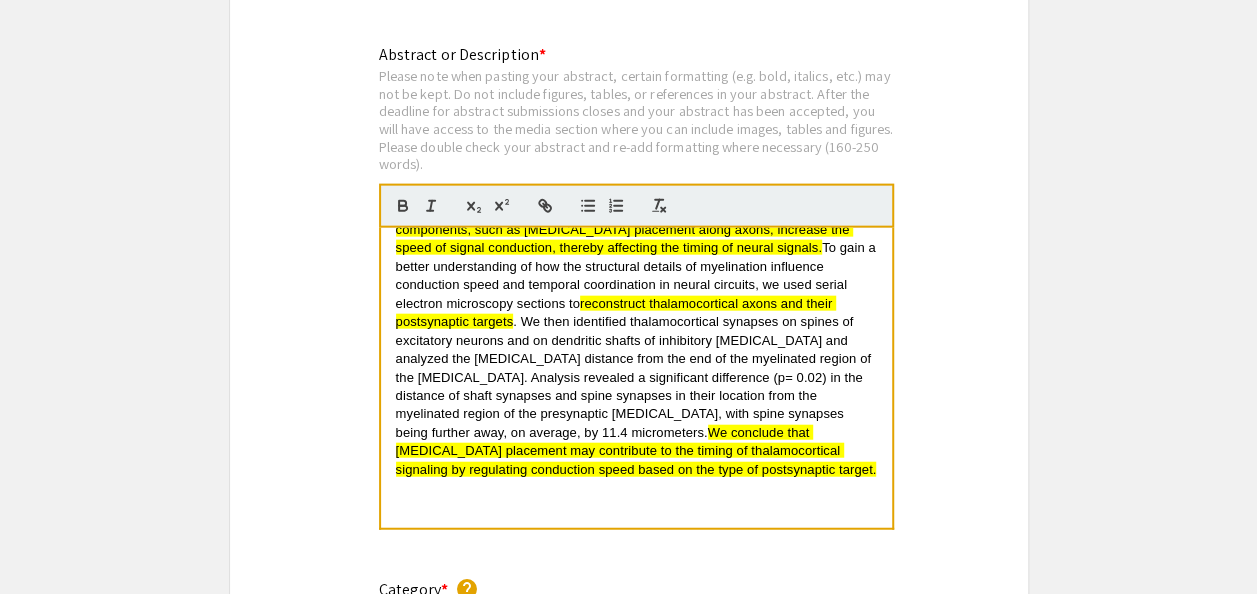drag, startPoint x: 393, startPoint y: 247, endPoint x: 502, endPoint y: 547, distance: 319.18802 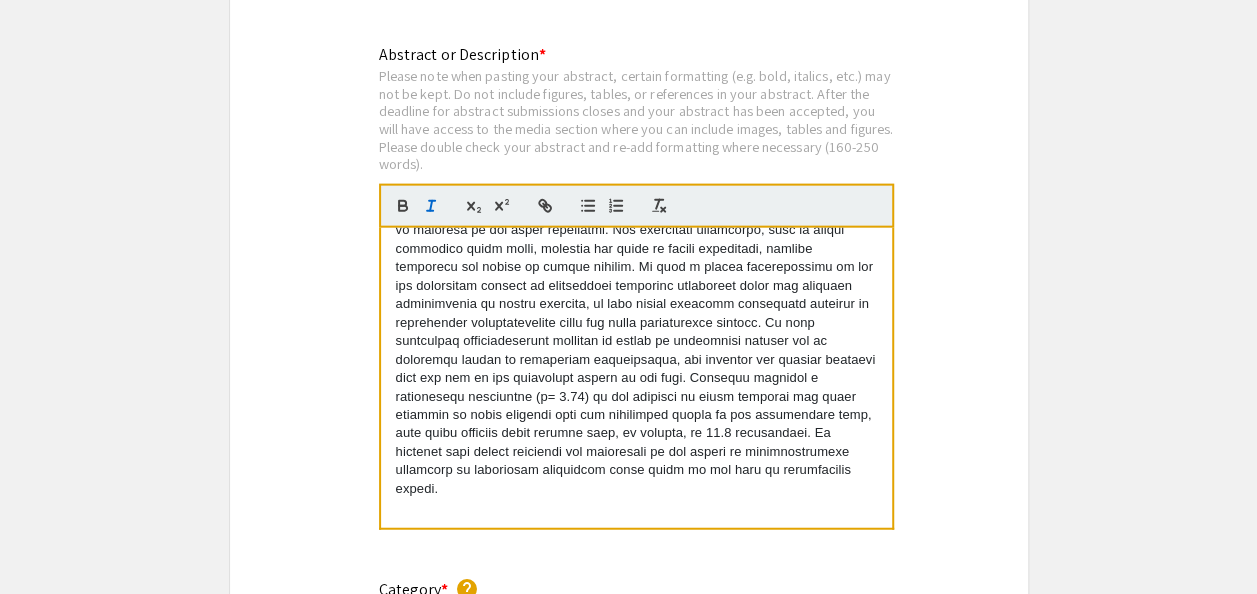 scroll, scrollTop: 0, scrollLeft: 0, axis: both 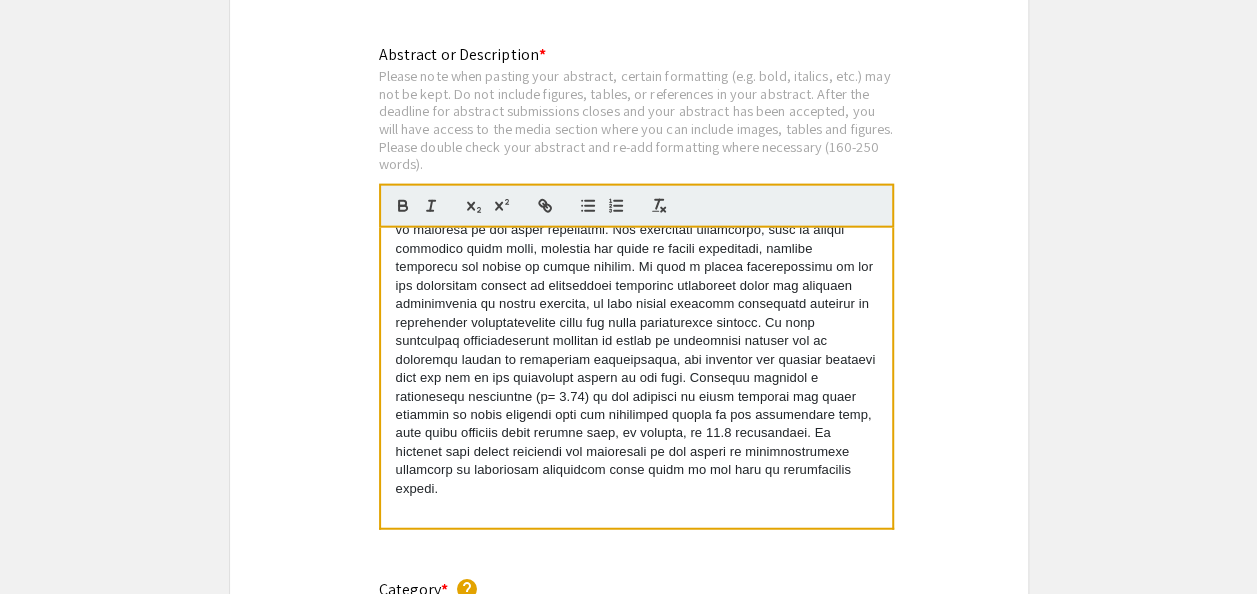 click at bounding box center [636, 378] 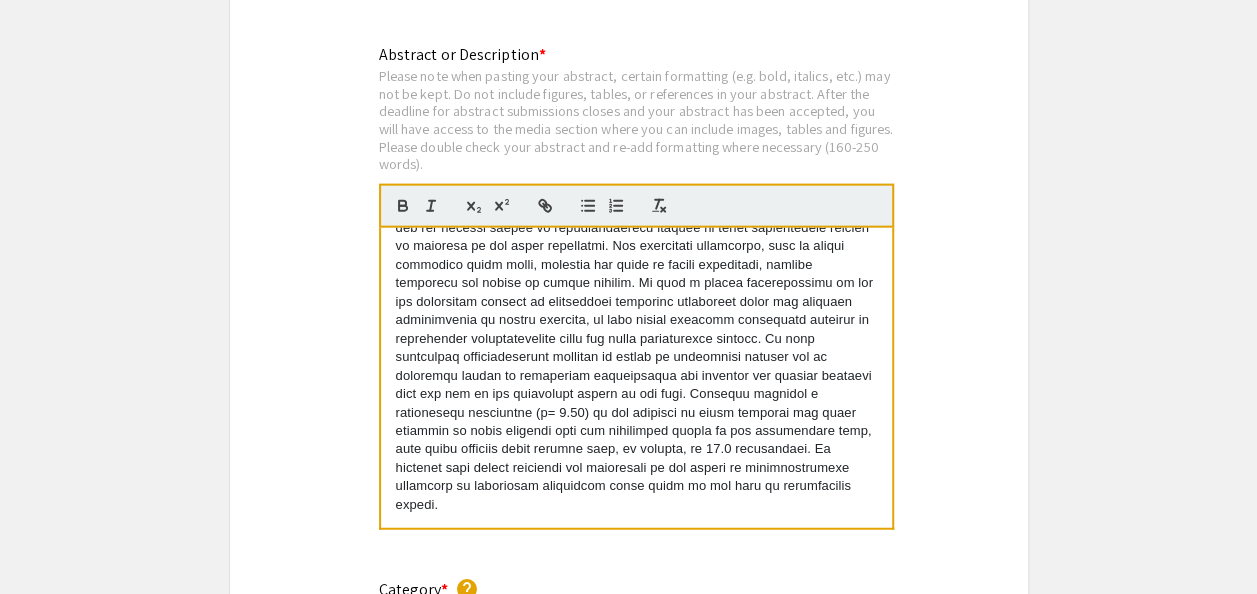 scroll, scrollTop: 185, scrollLeft: 0, axis: vertical 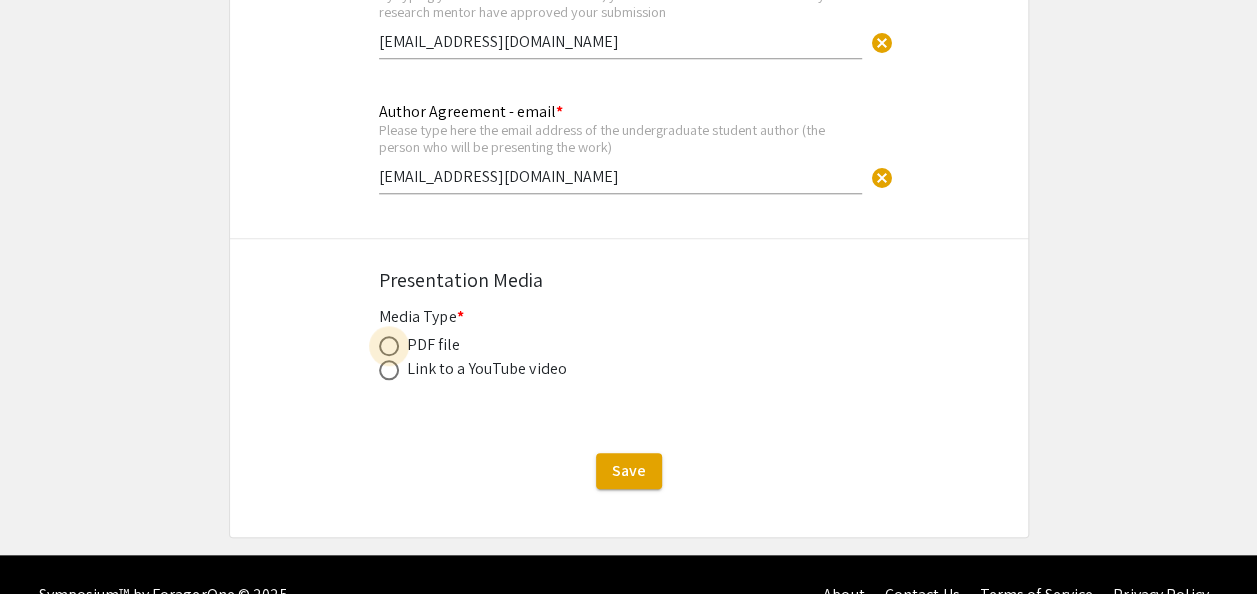 click at bounding box center [389, 346] 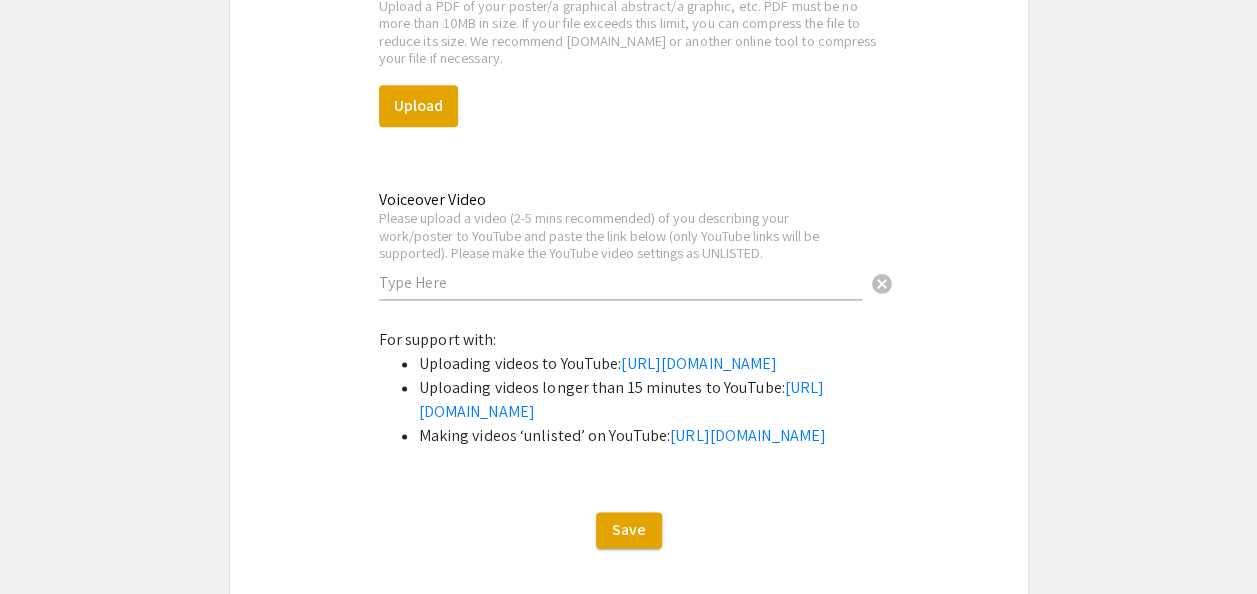 scroll, scrollTop: 5219, scrollLeft: 0, axis: vertical 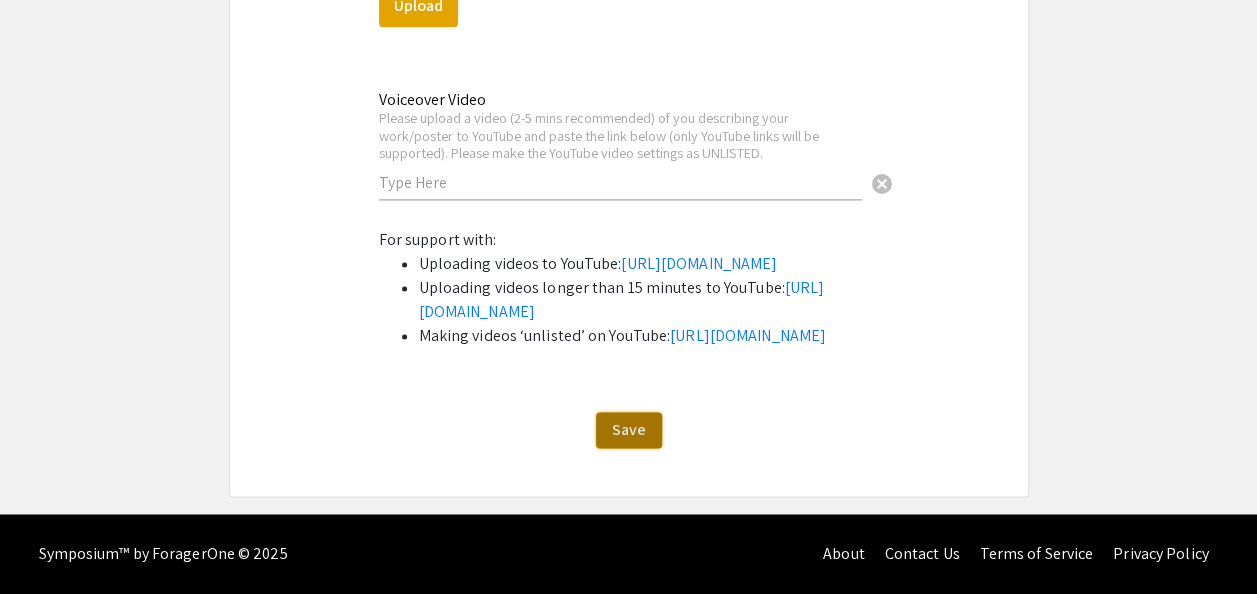 click on "Save" 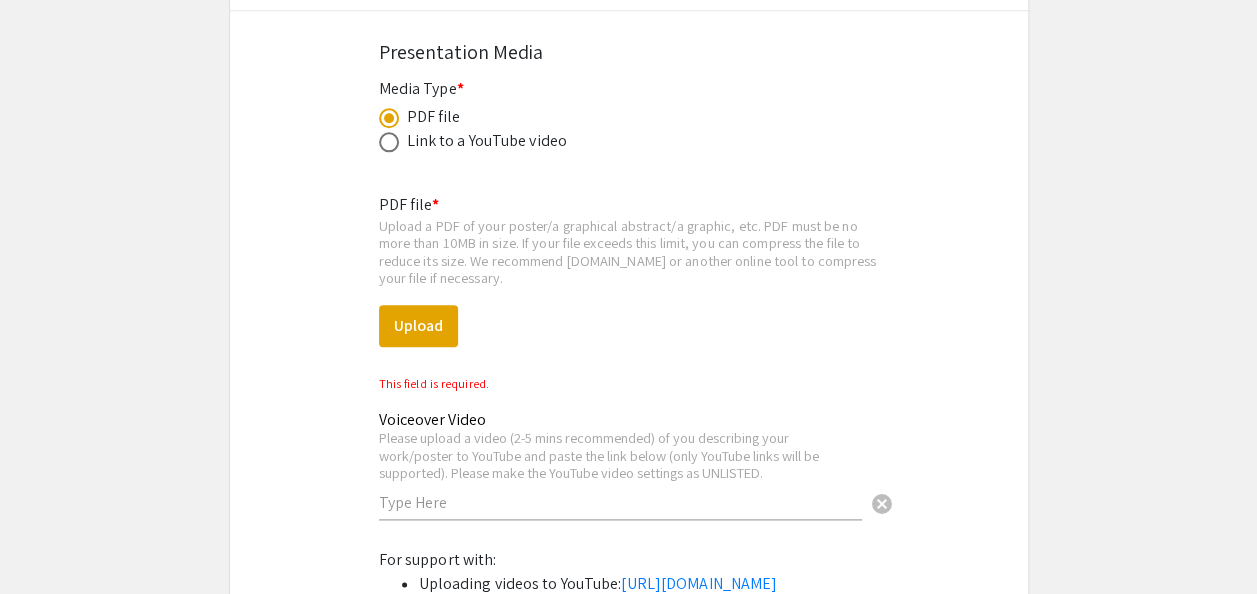 scroll, scrollTop: 4773, scrollLeft: 0, axis: vertical 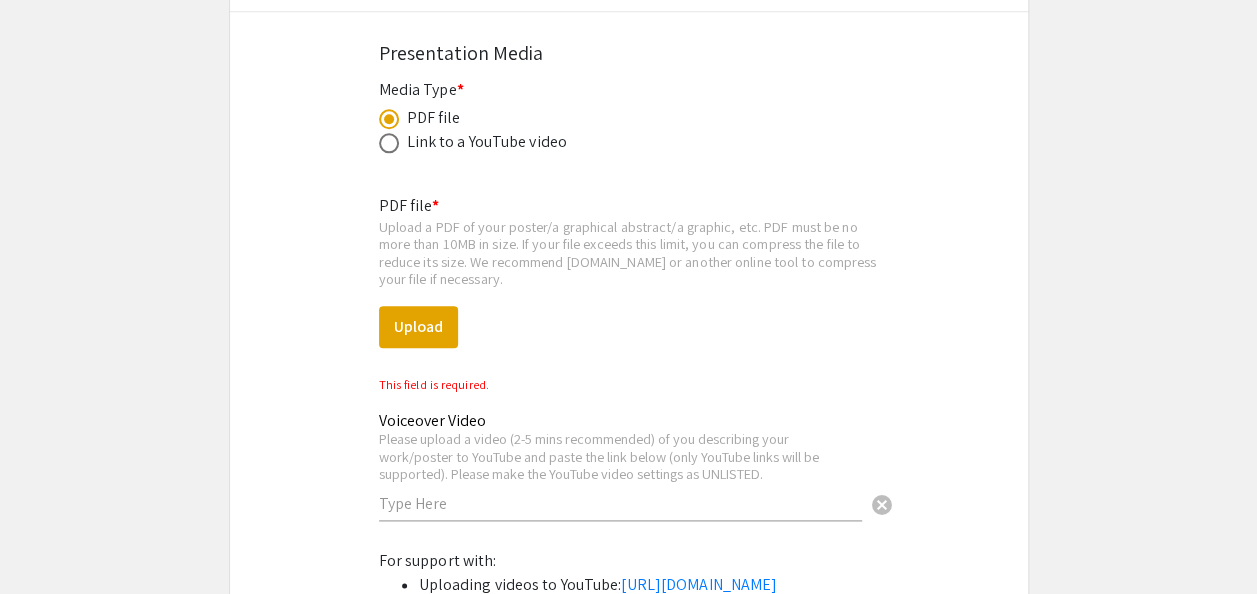 click at bounding box center (389, 119) 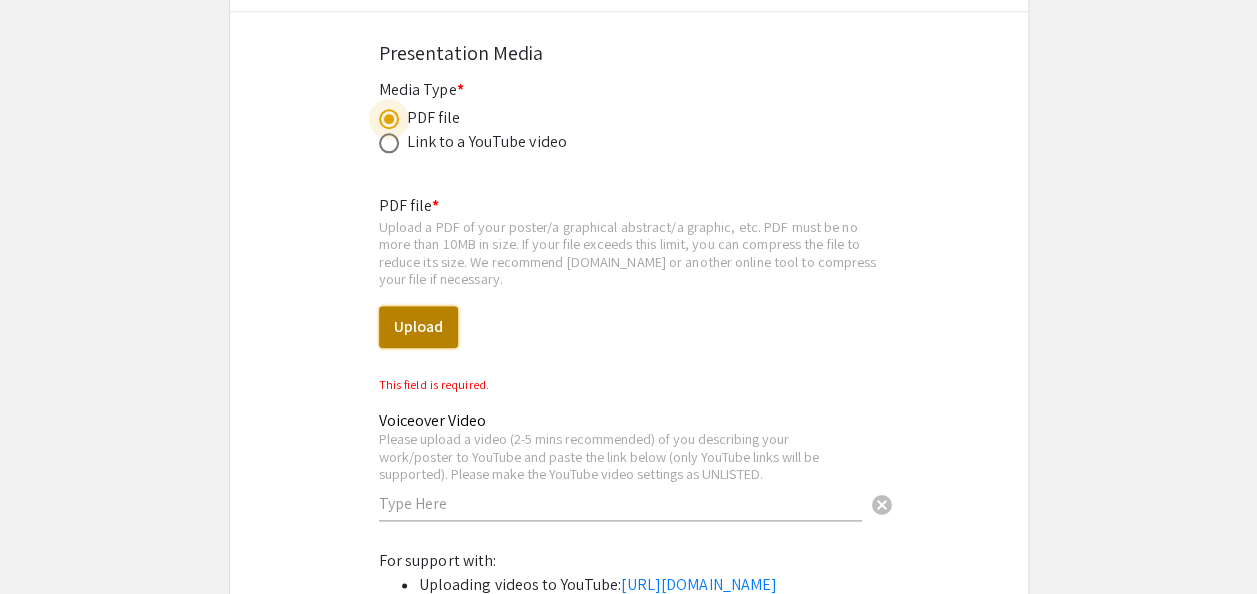 click on "Upload" at bounding box center [418, 327] 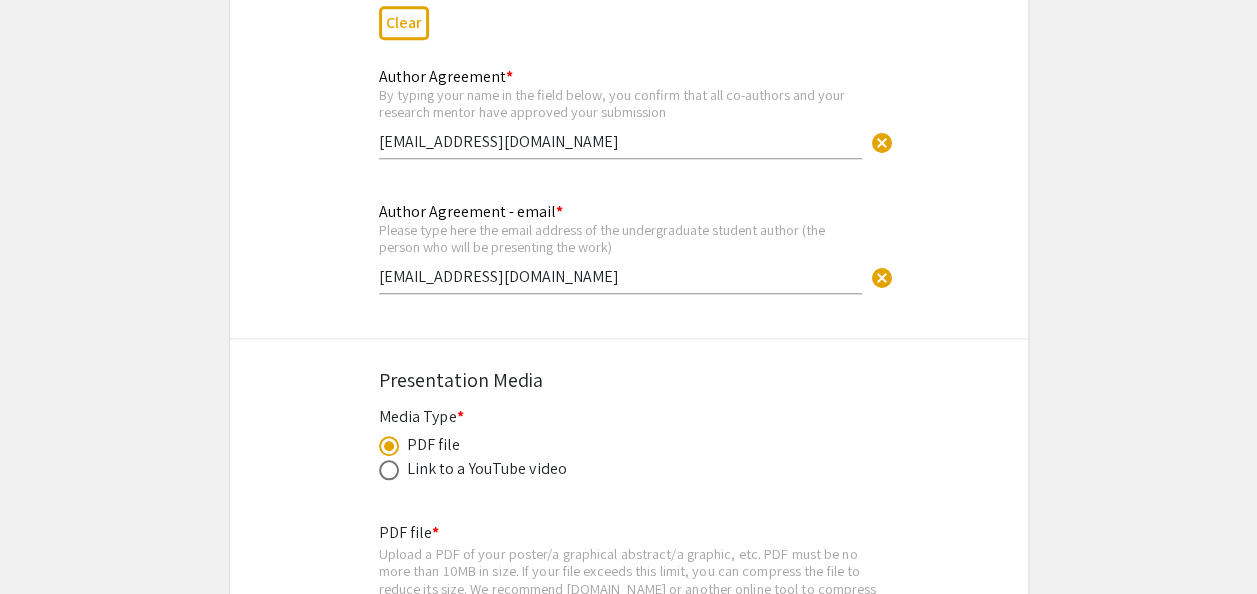 scroll, scrollTop: 4428, scrollLeft: 0, axis: vertical 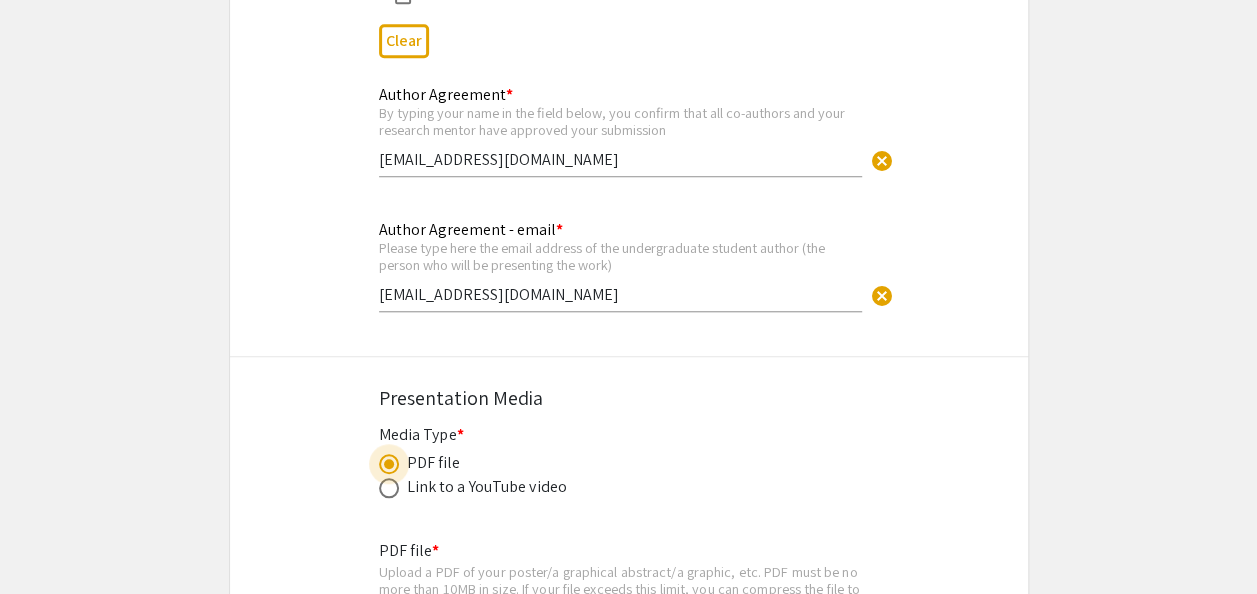click at bounding box center (389, 464) 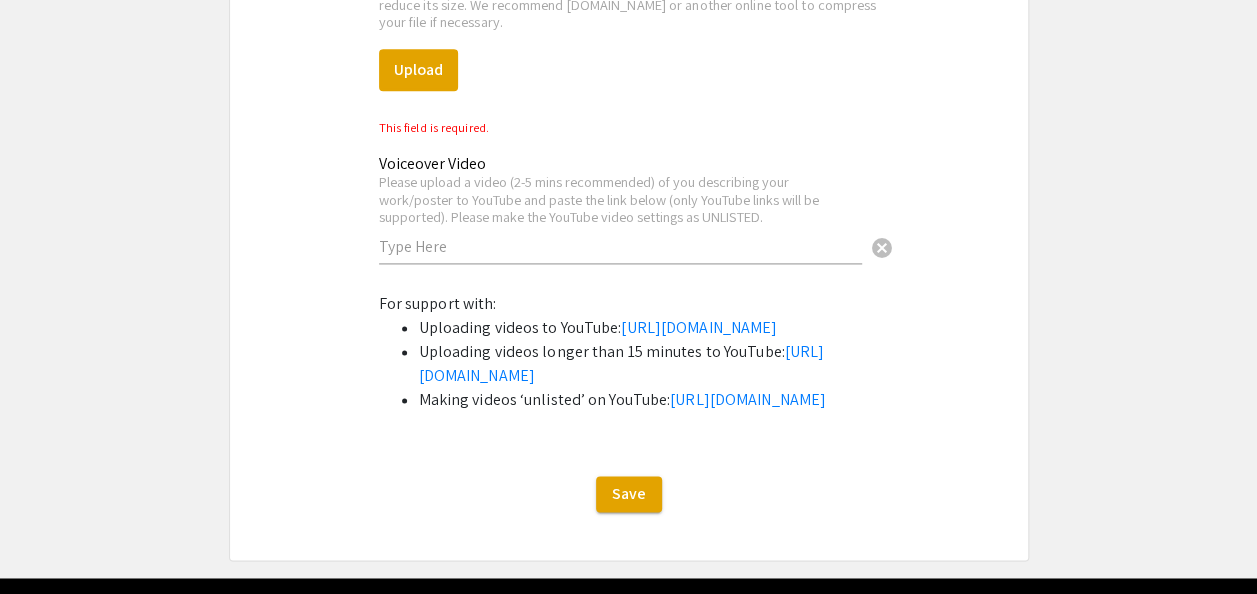 scroll, scrollTop: 5219, scrollLeft: 0, axis: vertical 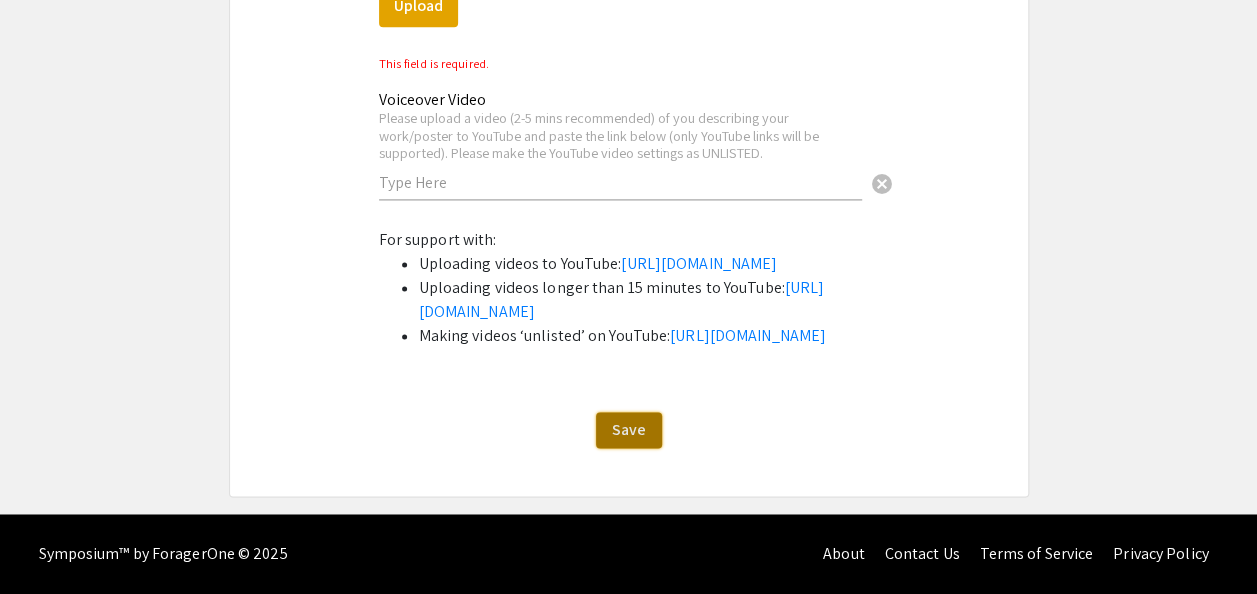 click on "Save" 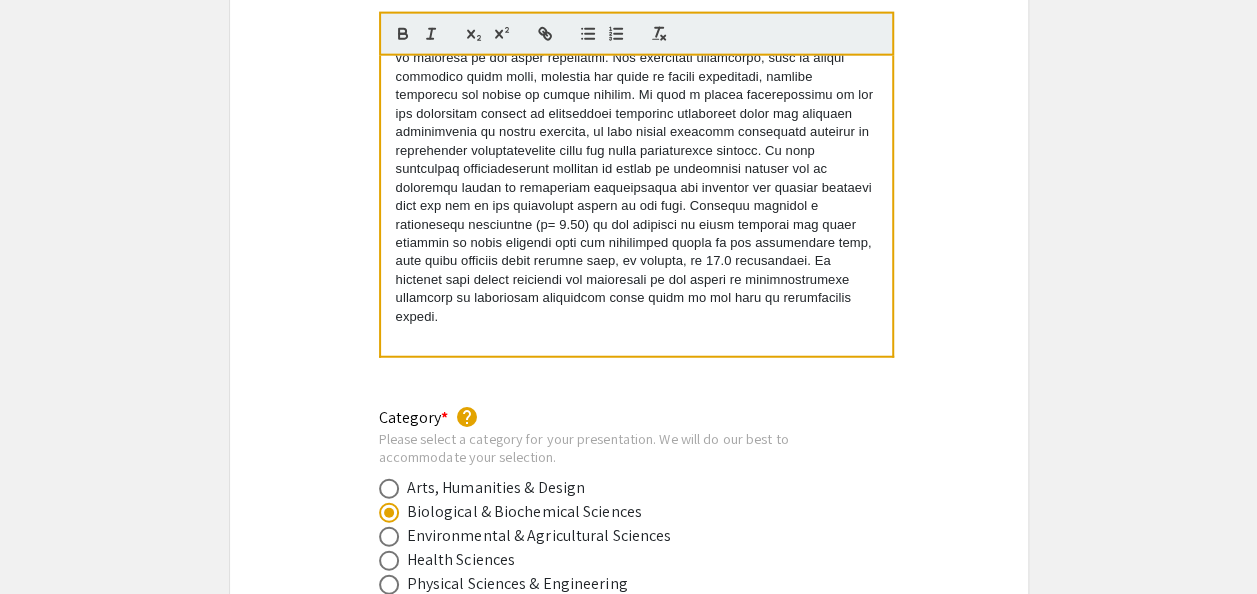 scroll, scrollTop: 2366, scrollLeft: 0, axis: vertical 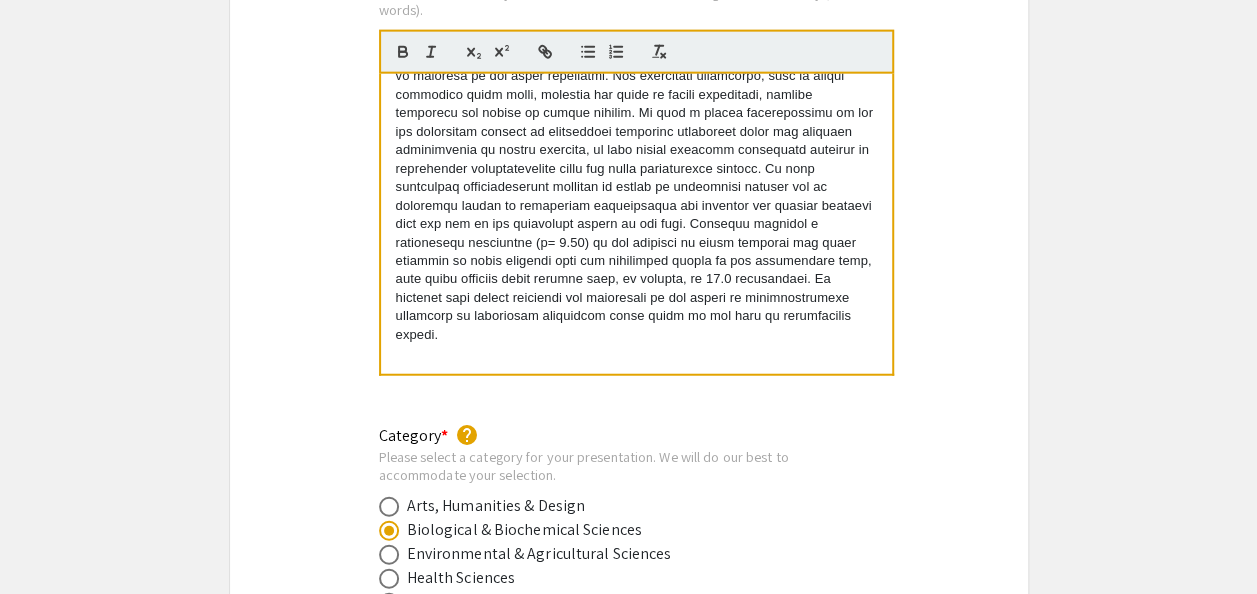 click at bounding box center [636, 353] 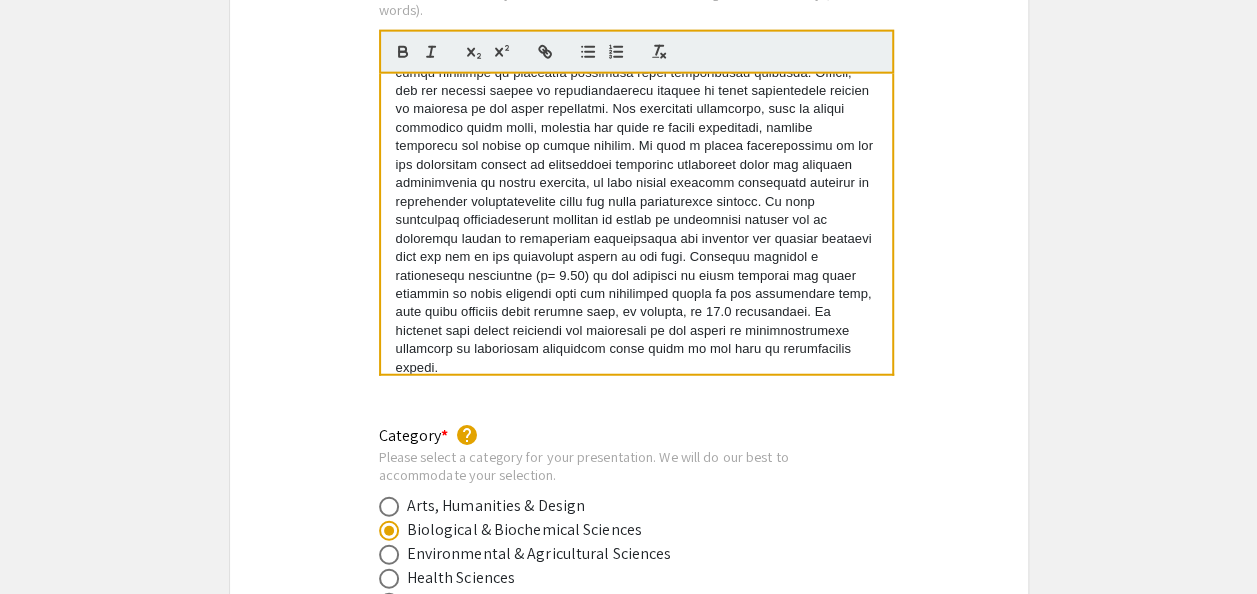 scroll, scrollTop: 166, scrollLeft: 0, axis: vertical 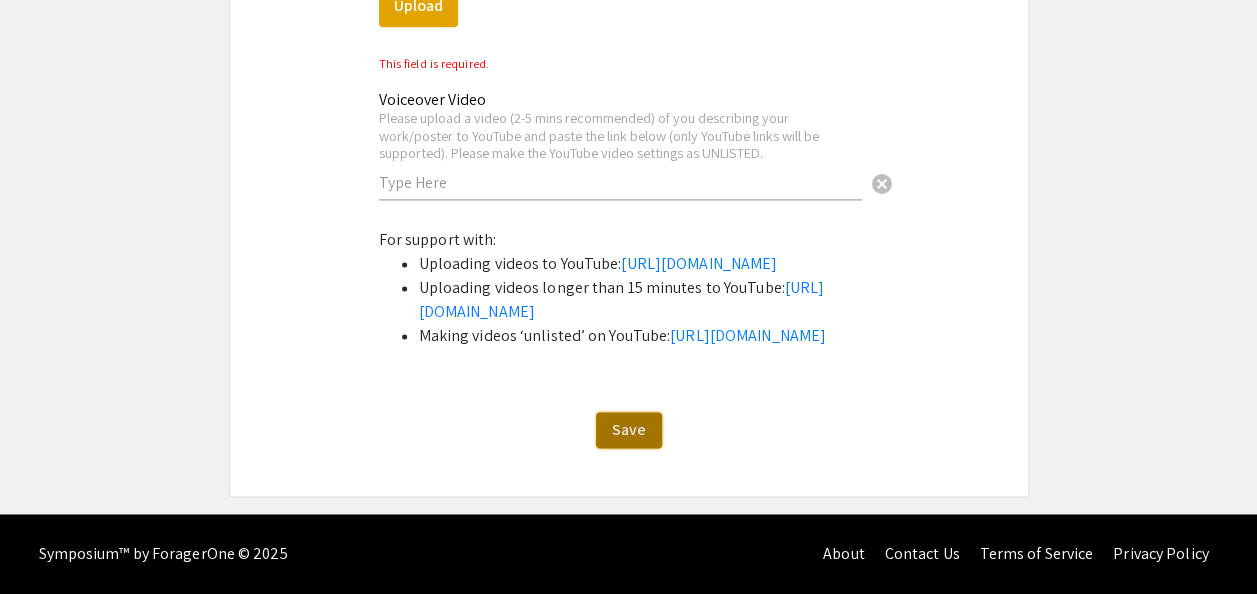 click on "Save" 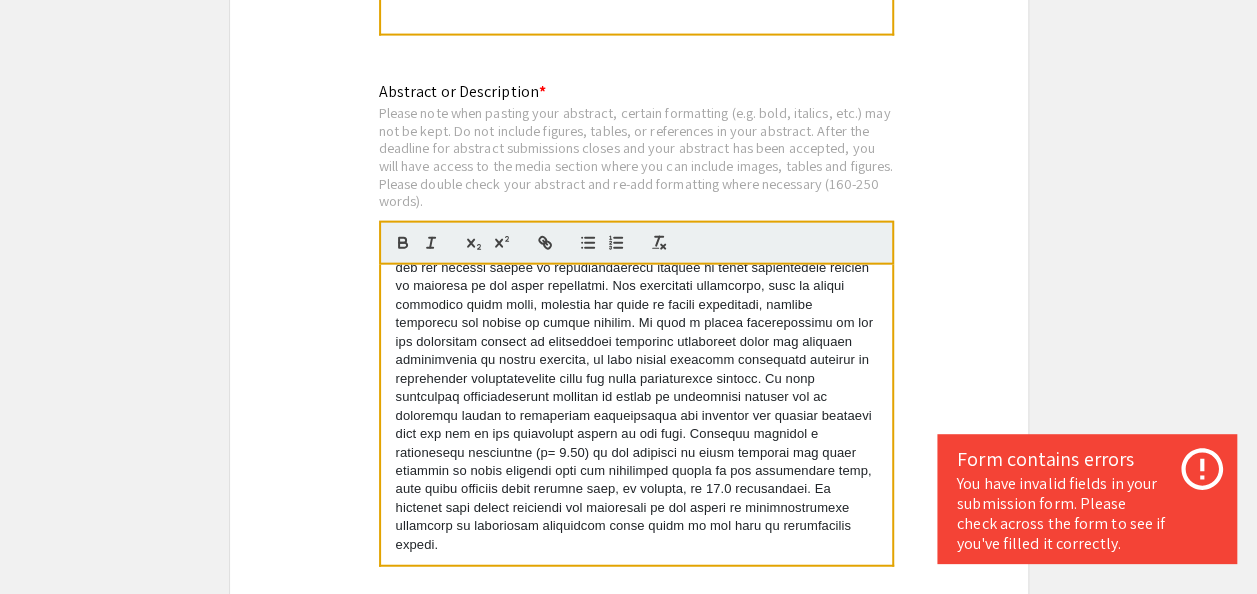 scroll, scrollTop: 2133, scrollLeft: 0, axis: vertical 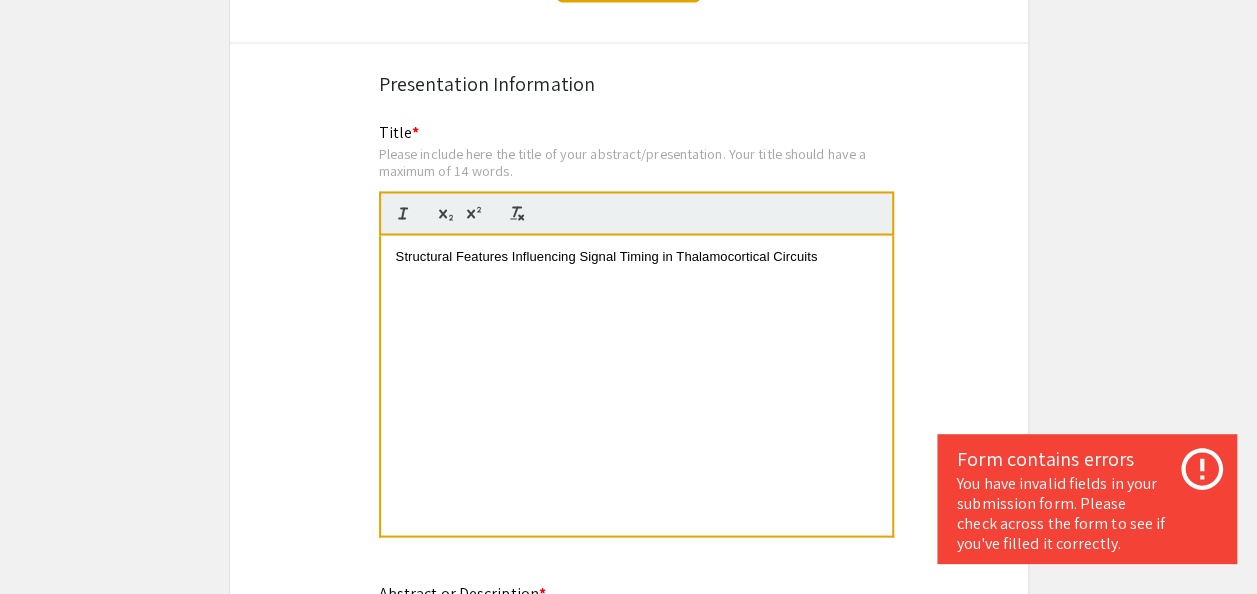 click on "Structural Features Influencing Signal Timing in Thalamocortical Circuits" at bounding box center [636, 385] 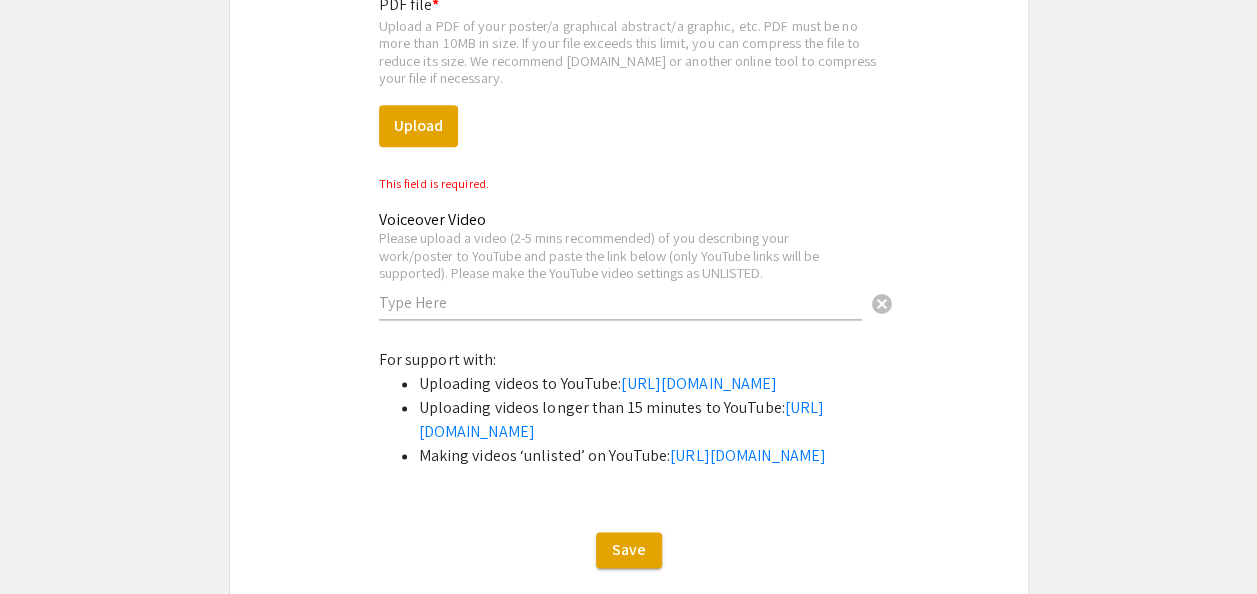 scroll, scrollTop: 5219, scrollLeft: 0, axis: vertical 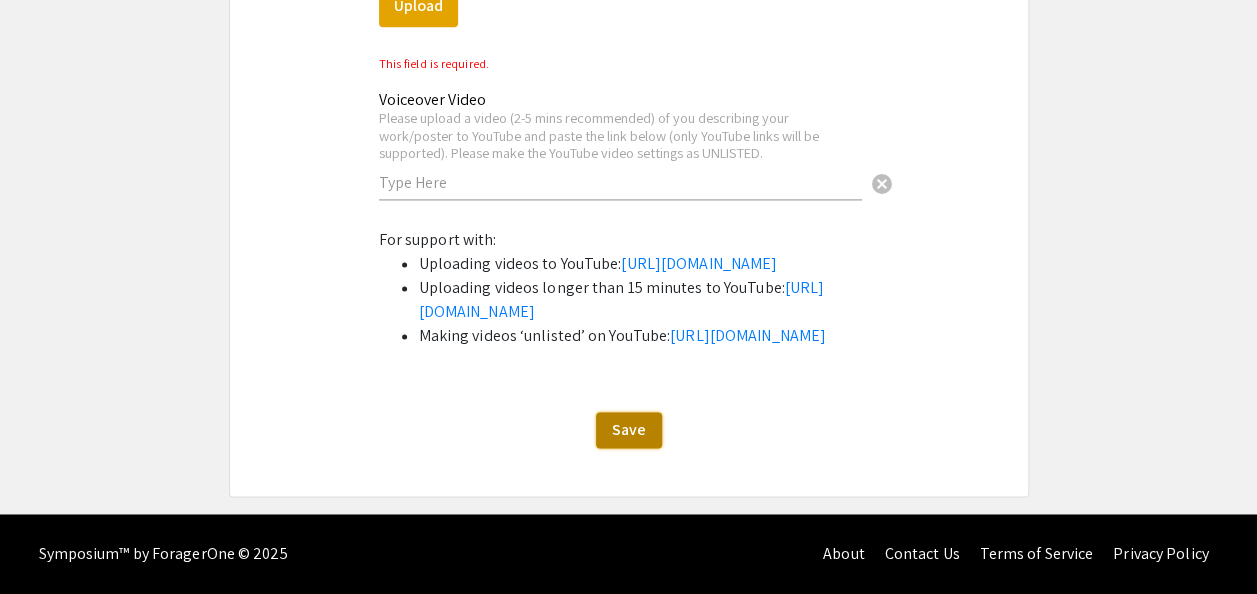 click on "Save" 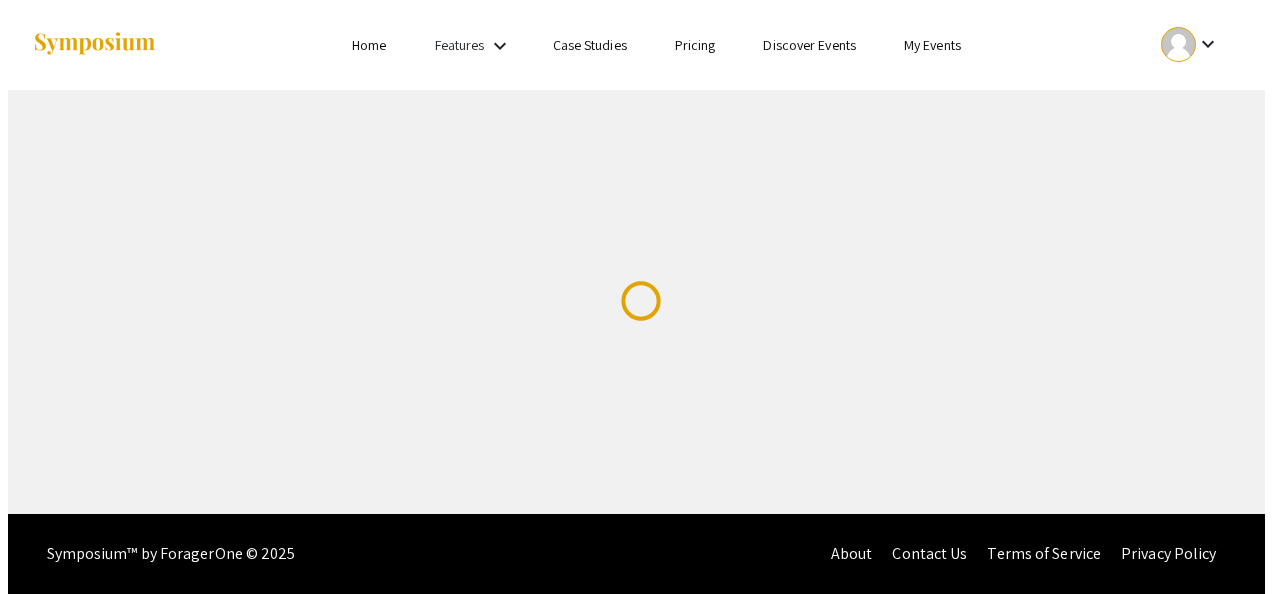scroll, scrollTop: 0, scrollLeft: 0, axis: both 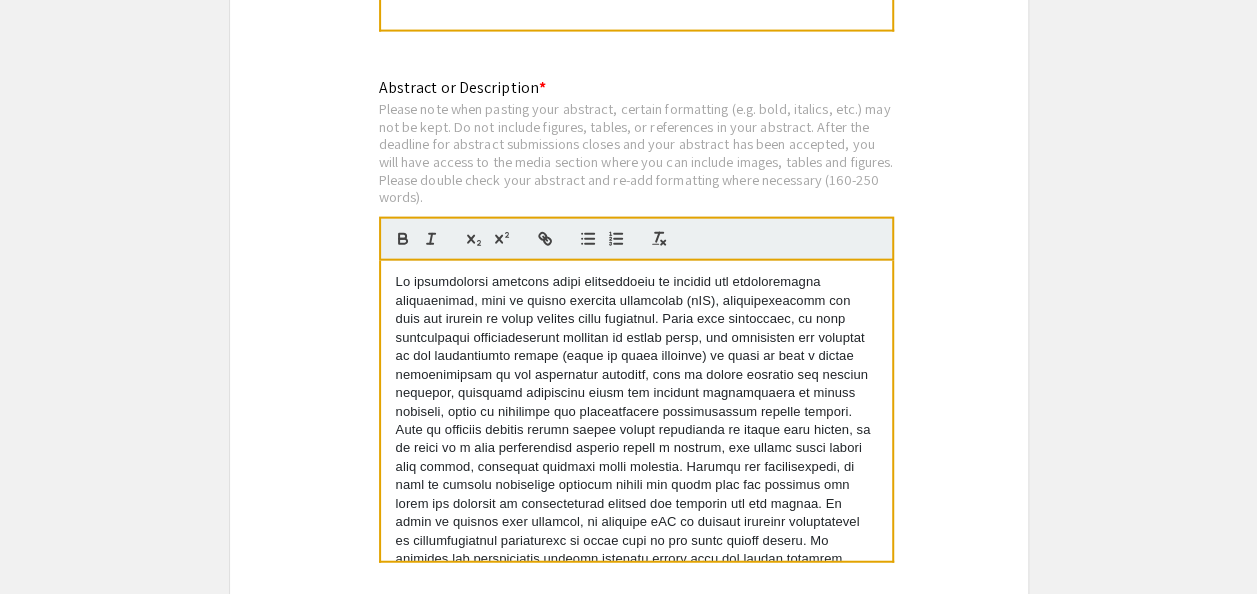 drag, startPoint x: 536, startPoint y: 546, endPoint x: 362, endPoint y: 173, distance: 411.58838 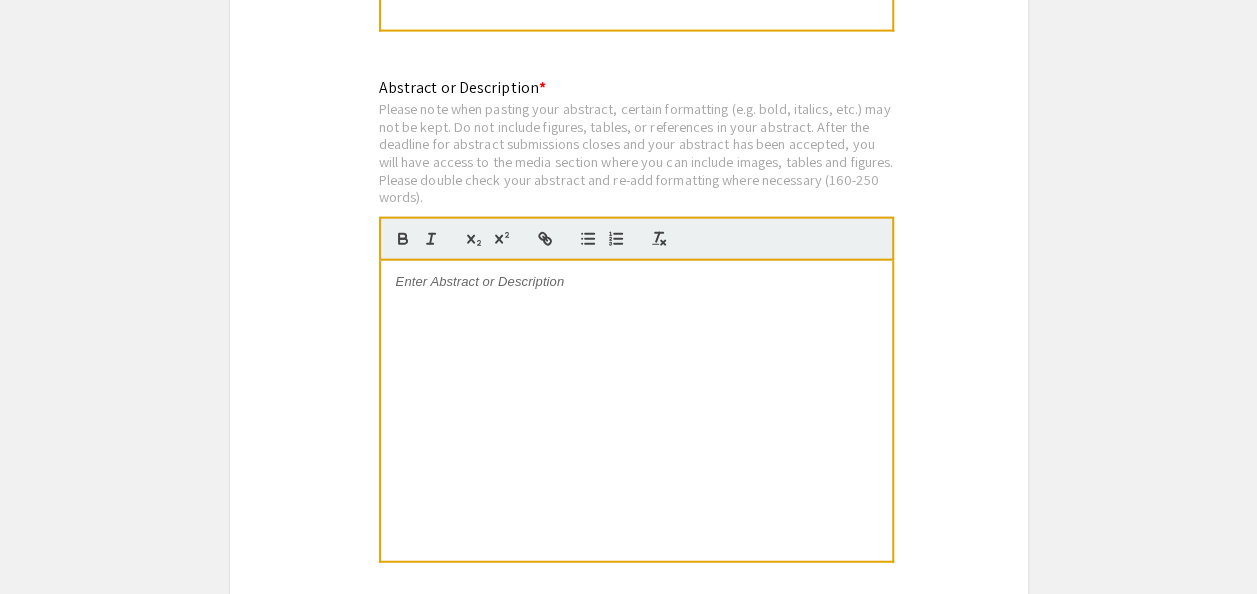 scroll, scrollTop: 0, scrollLeft: 0, axis: both 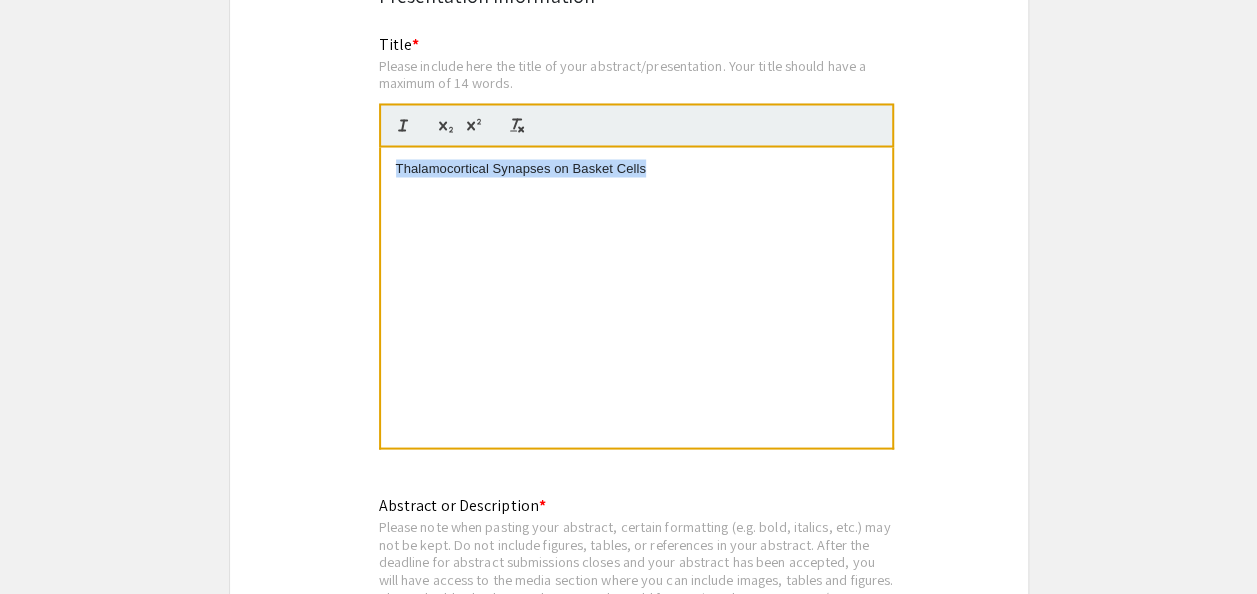 drag, startPoint x: 692, startPoint y: 178, endPoint x: 380, endPoint y: 128, distance: 315.98102 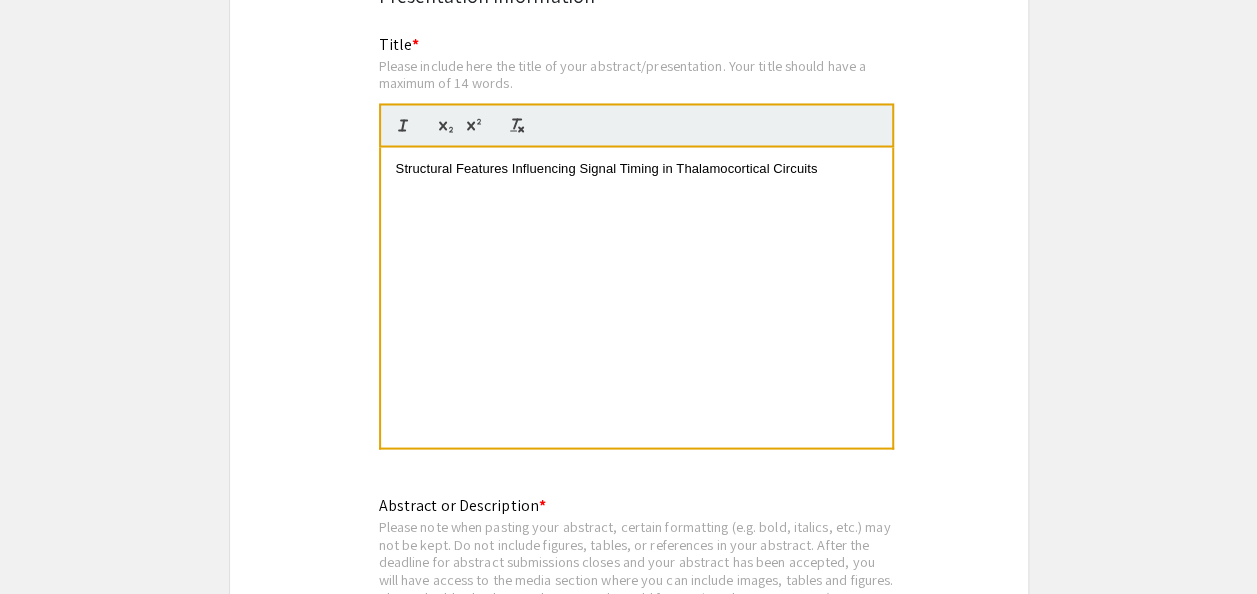 scroll, scrollTop: 0, scrollLeft: 0, axis: both 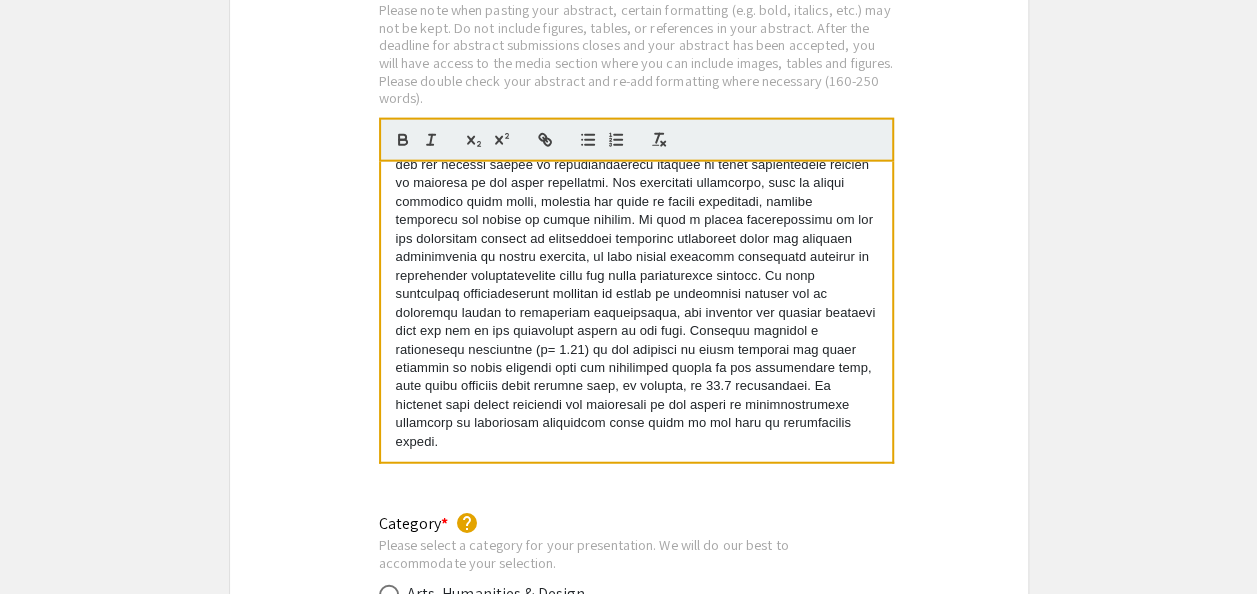 type 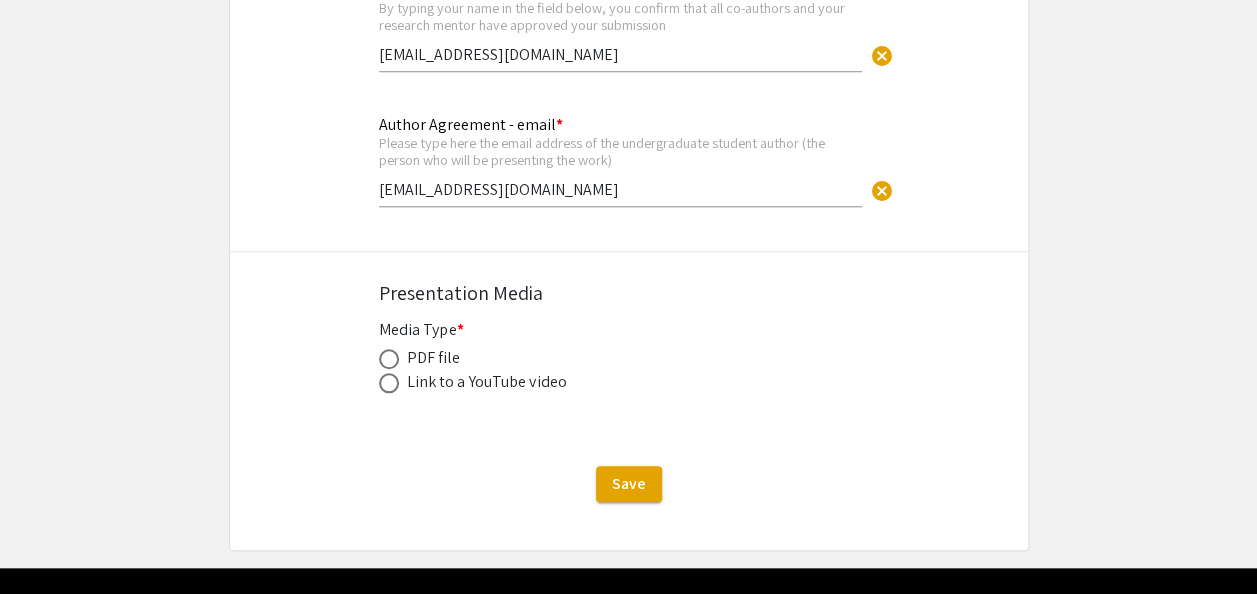 scroll, scrollTop: 4592, scrollLeft: 0, axis: vertical 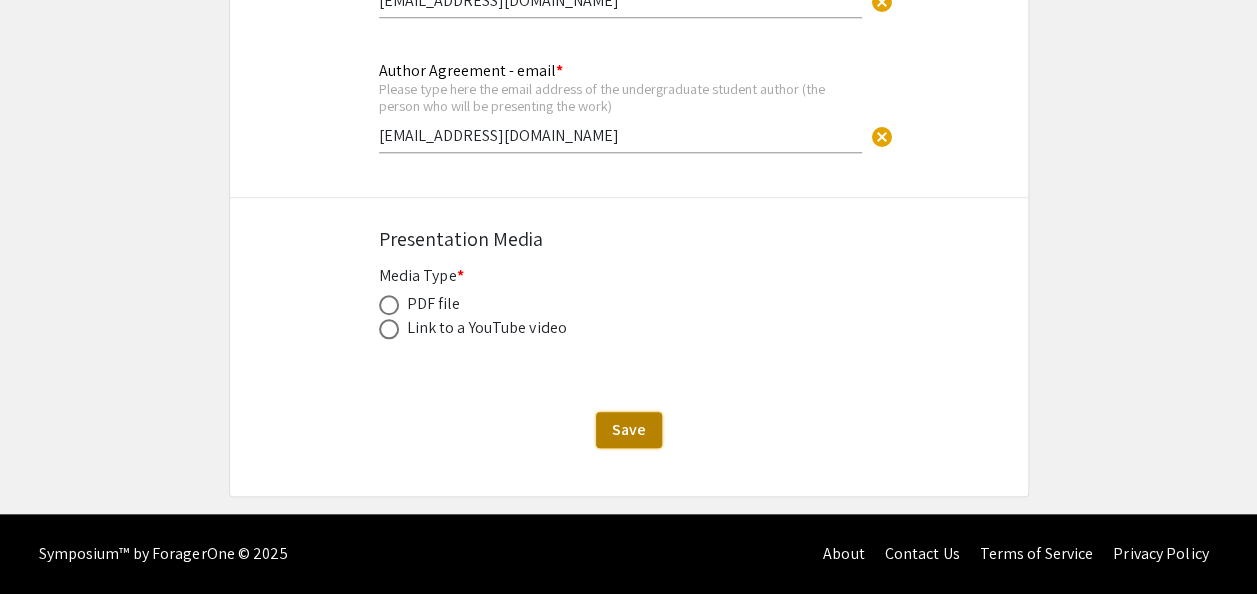 click on "Save" 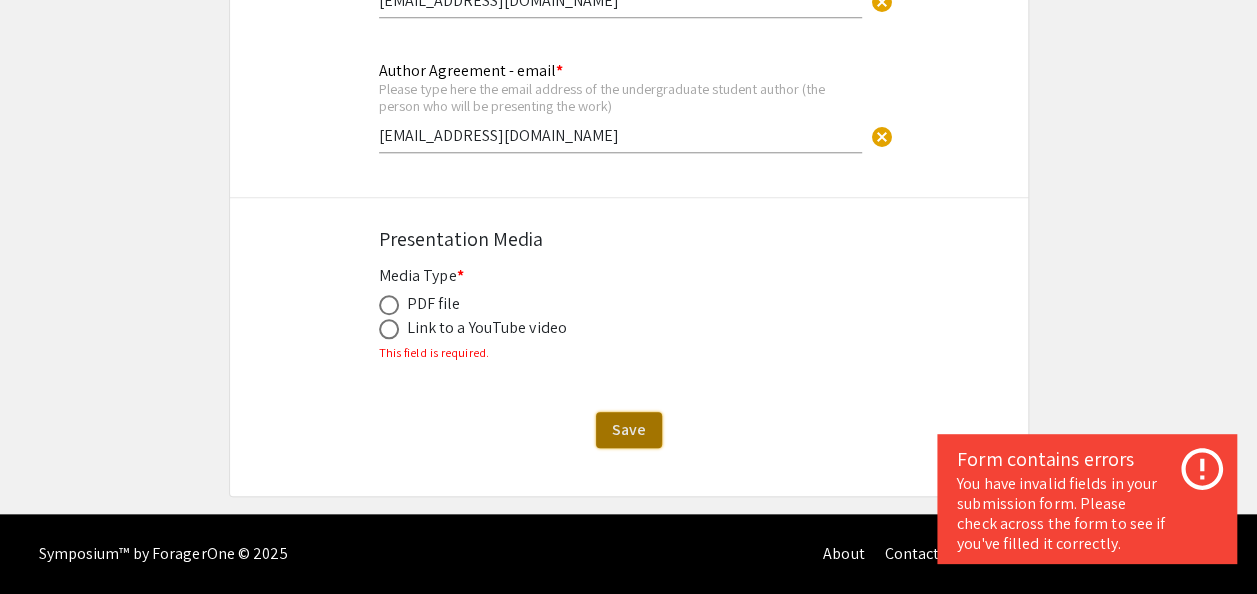 click on "Save" 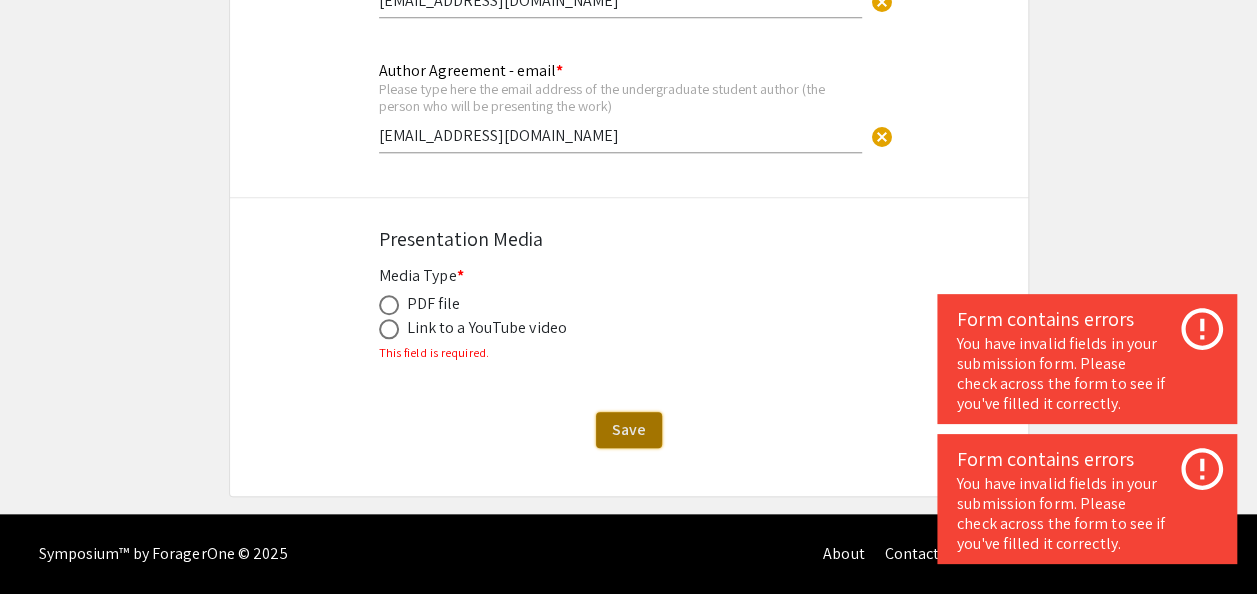 click on "Save" 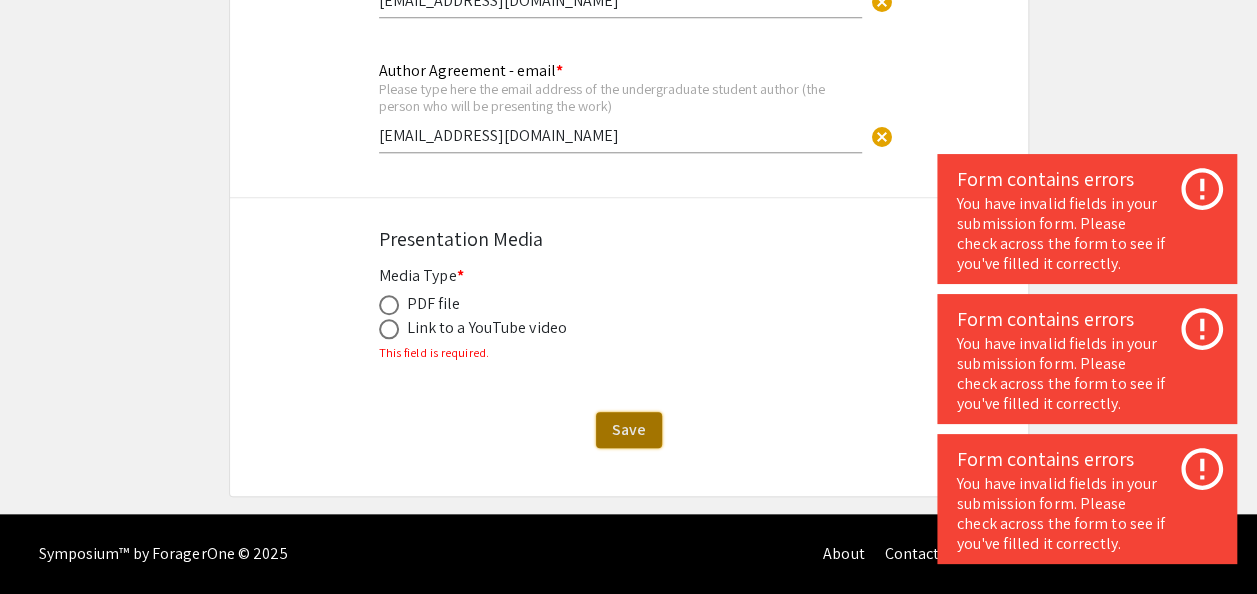 click on "Save" 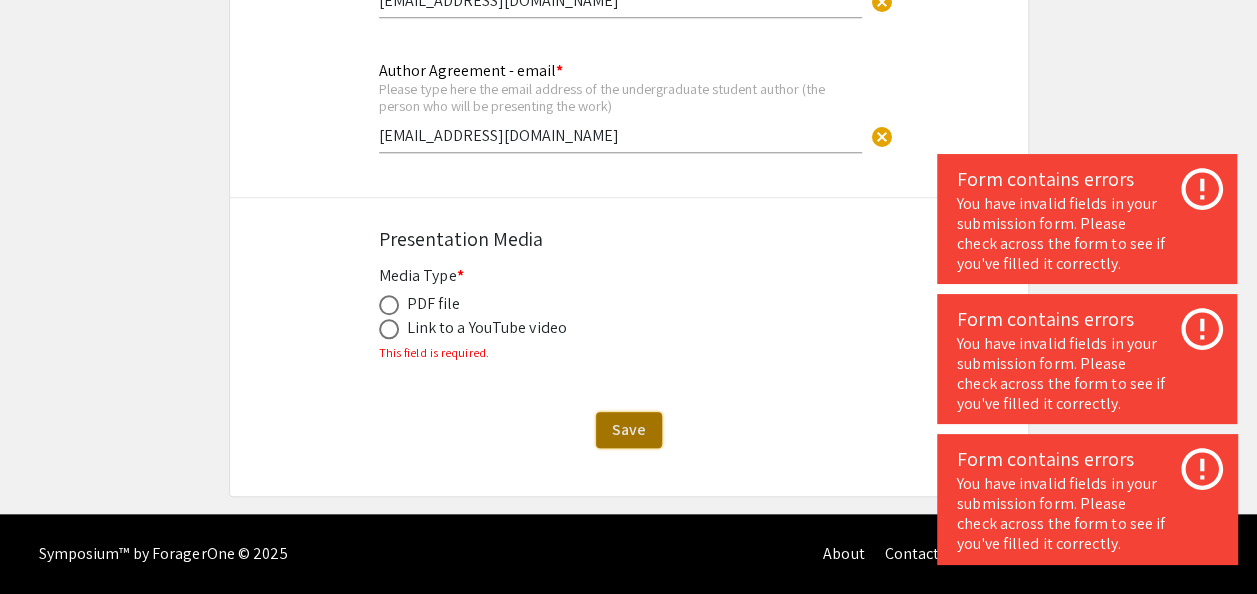 click on "Save" 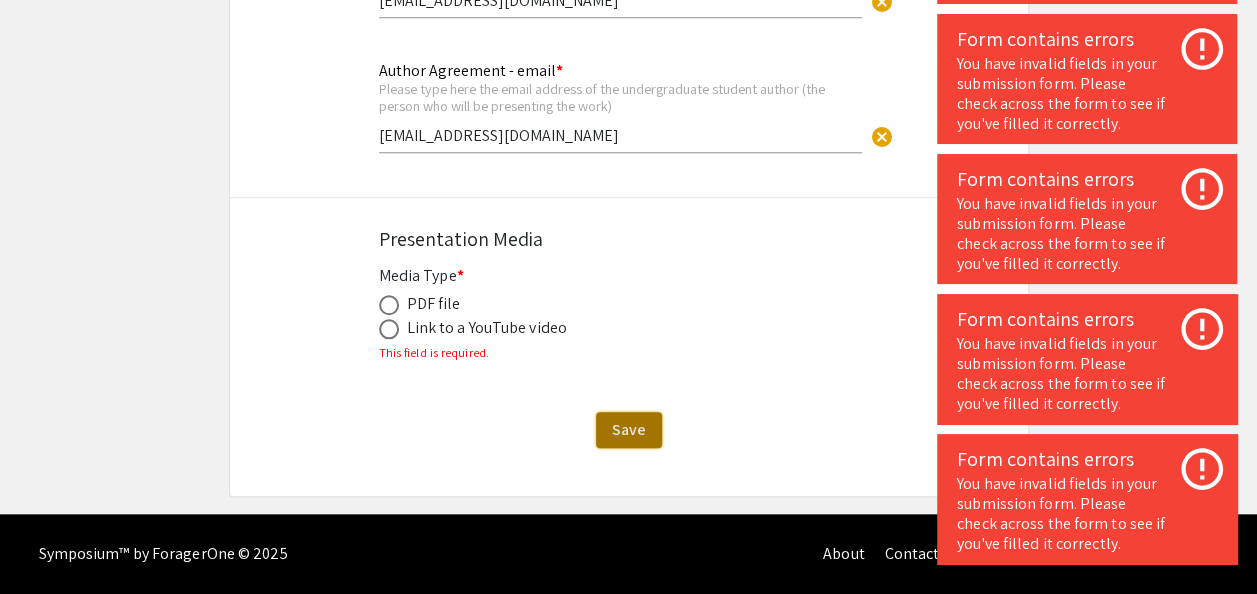 click on "Save" 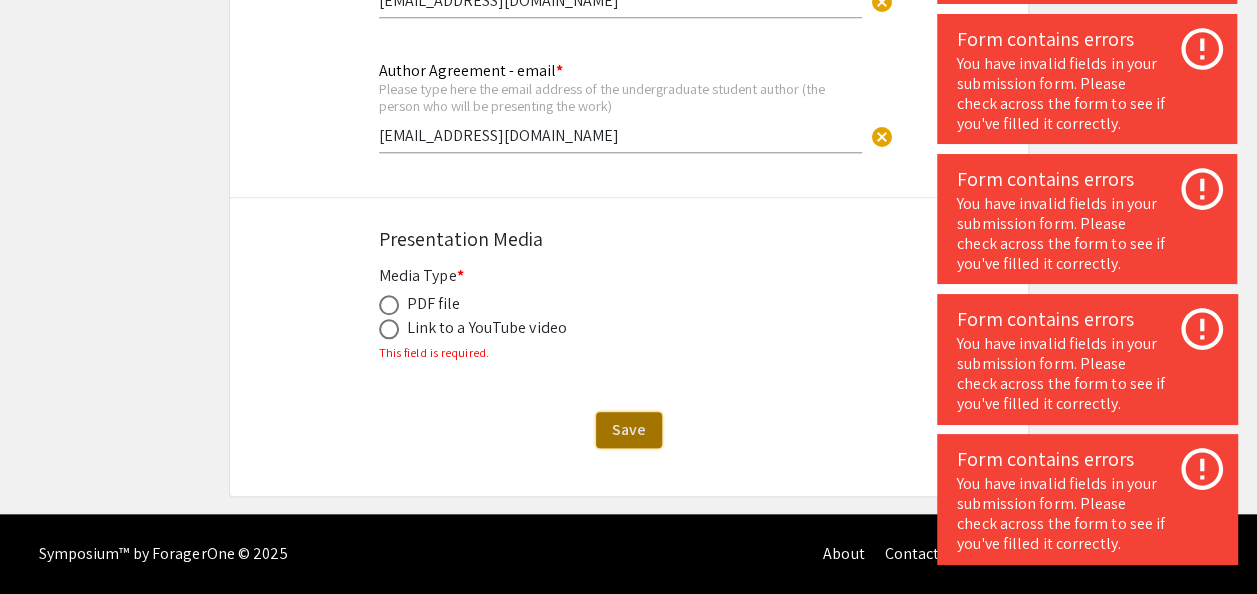 click on "Save" 